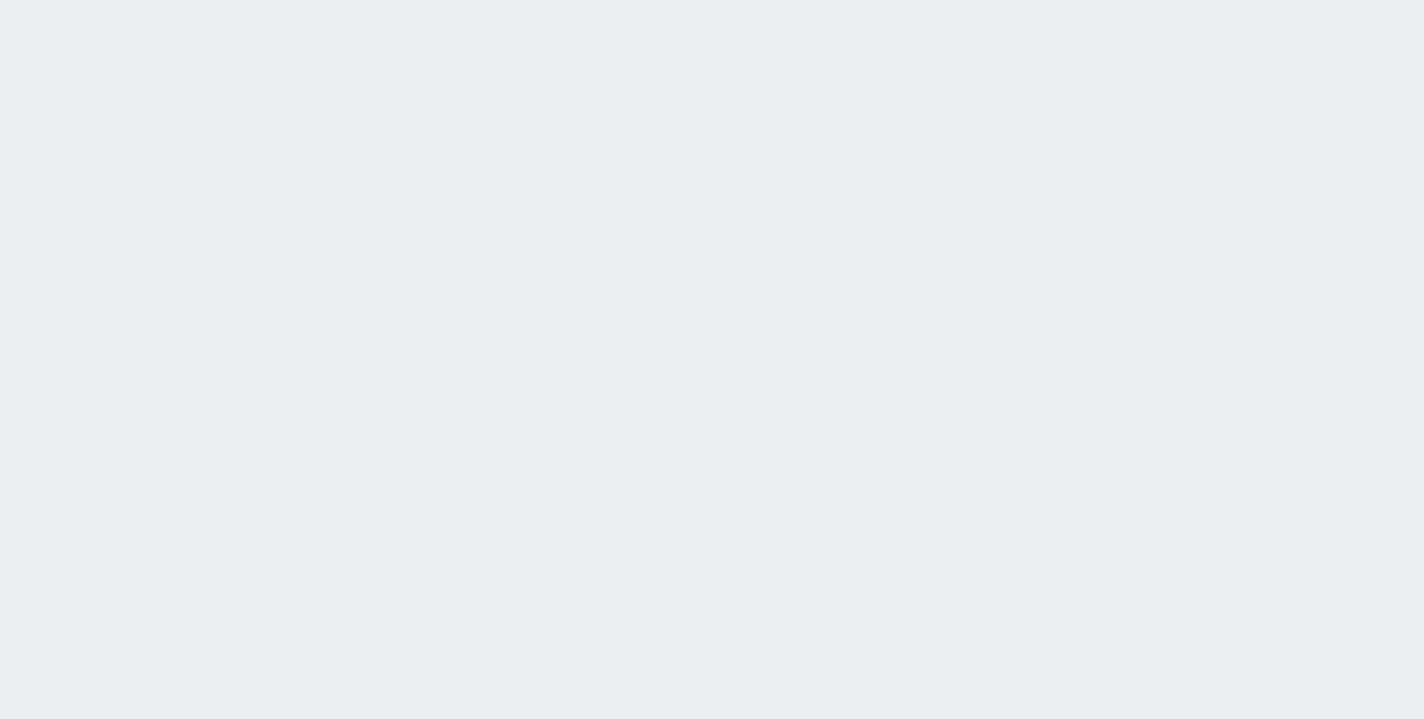 scroll, scrollTop: 0, scrollLeft: 0, axis: both 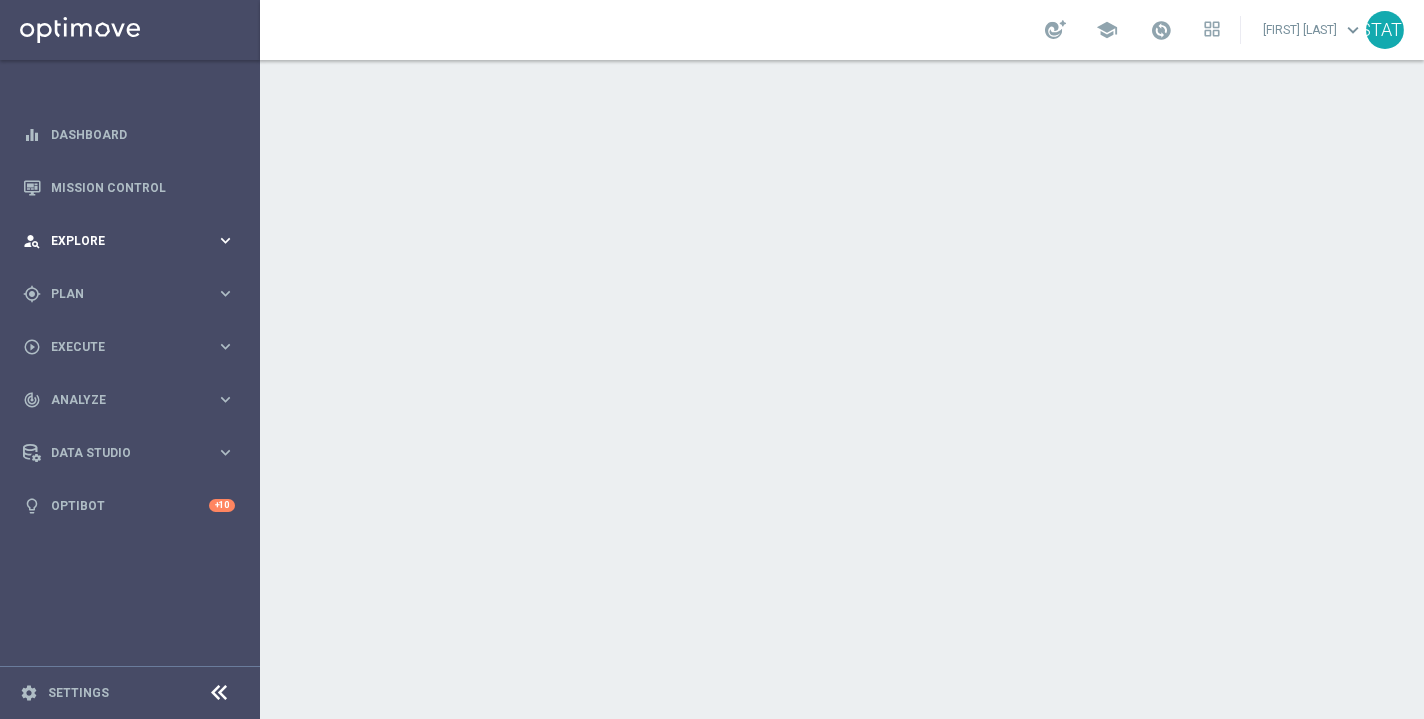 click on "Explore" at bounding box center [133, 241] 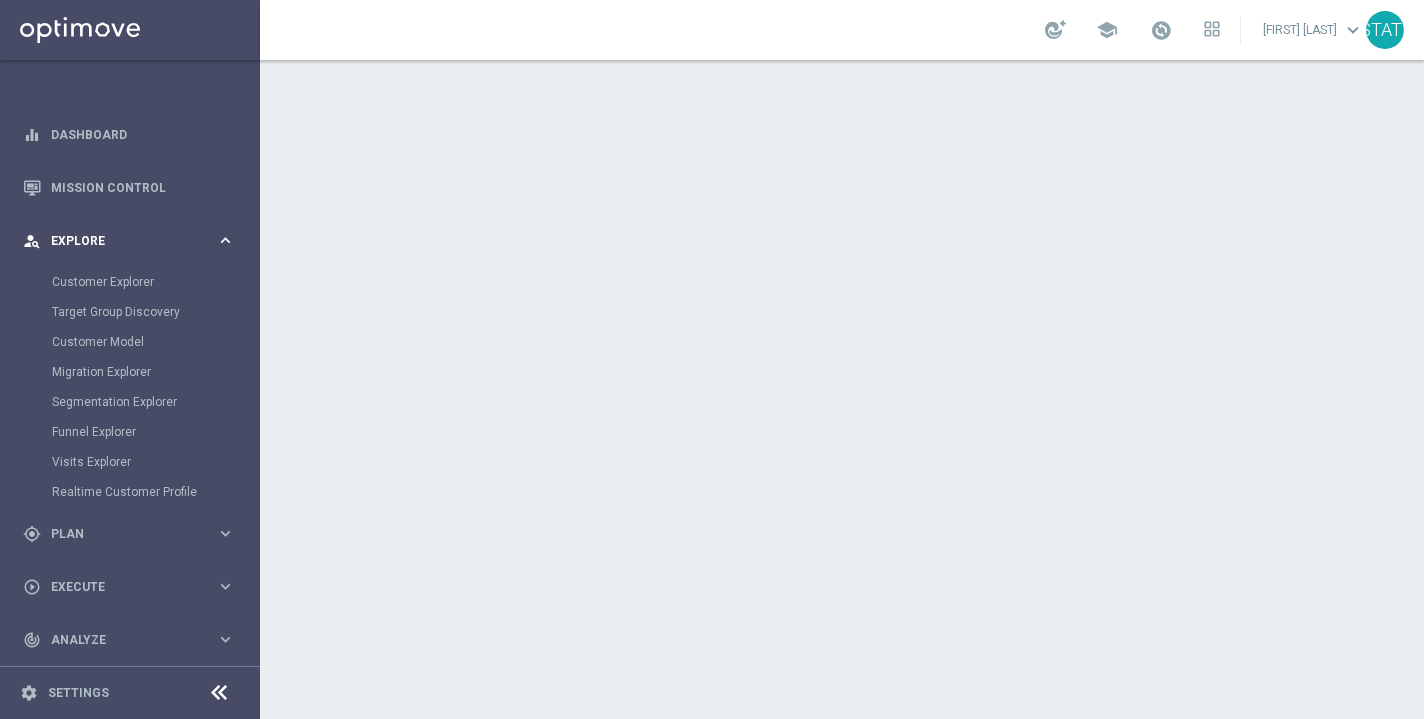 click on "person_search
Explore" at bounding box center (119, 241) 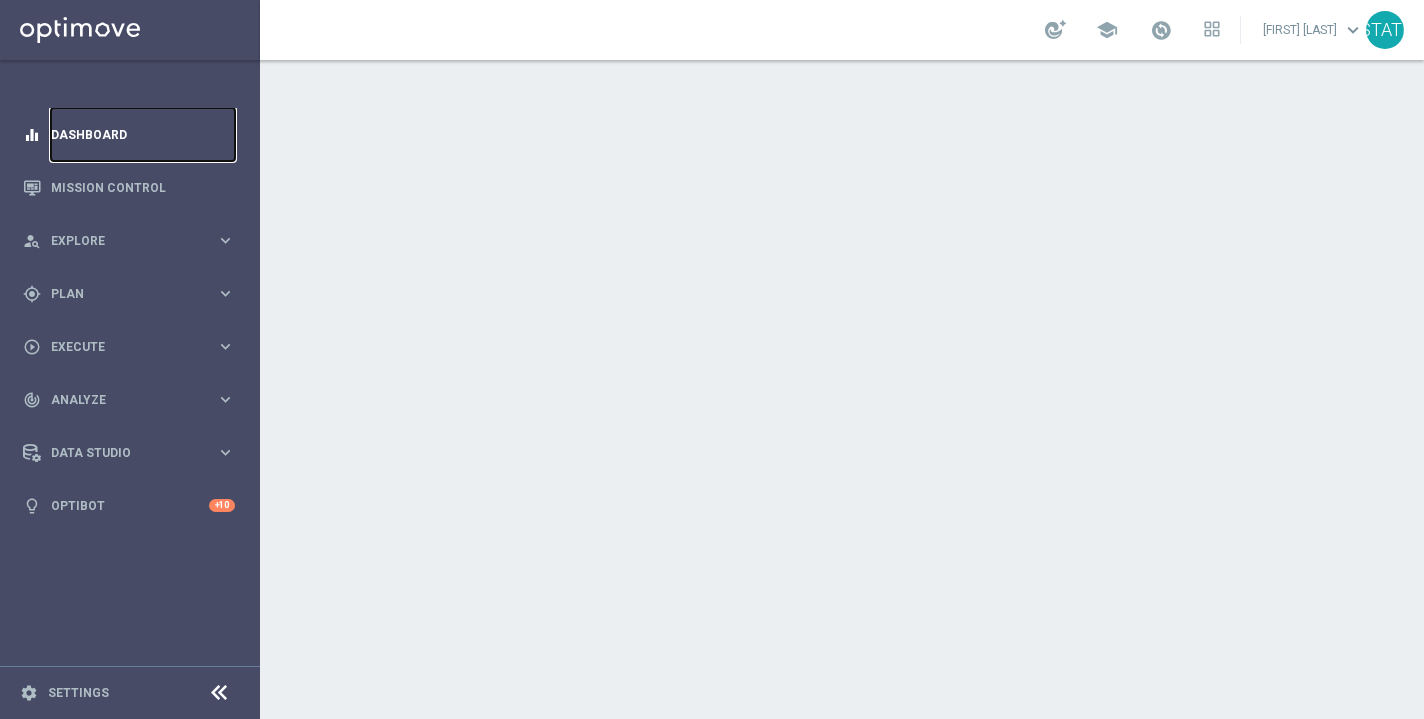 click on "Dashboard" at bounding box center (143, 134) 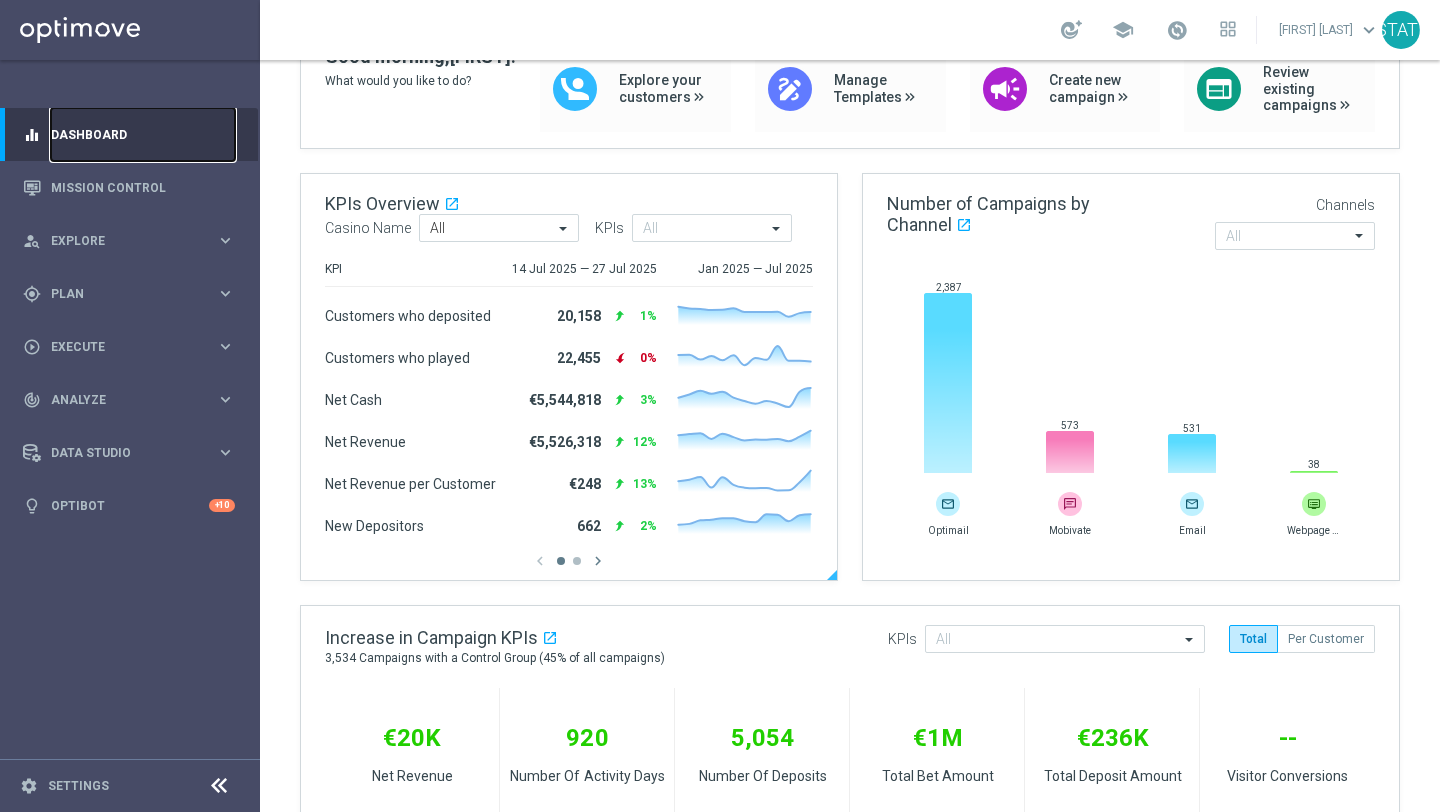 scroll, scrollTop: 0, scrollLeft: 0, axis: both 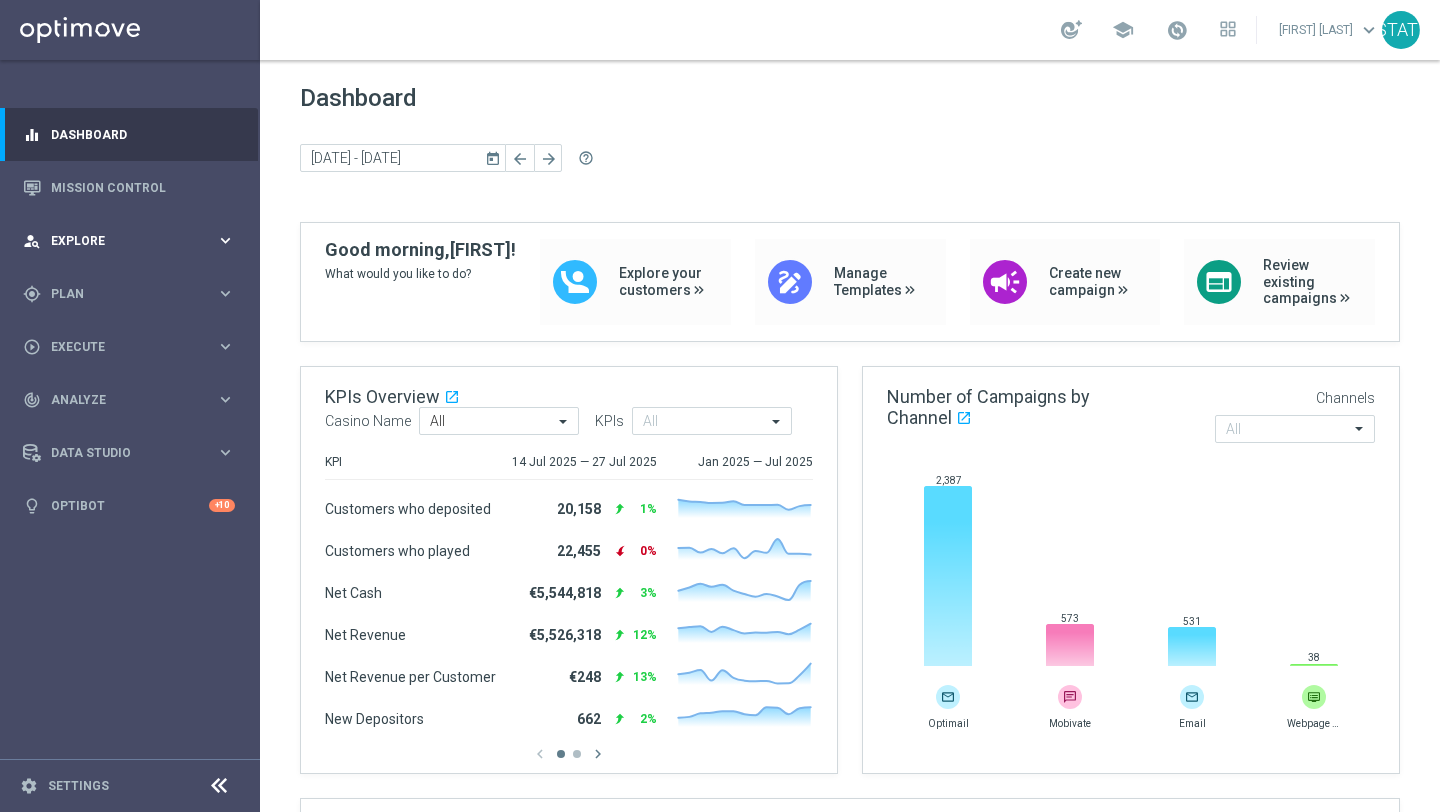 click on "person_search
Explore
keyboard_arrow_right" at bounding box center (129, 240) 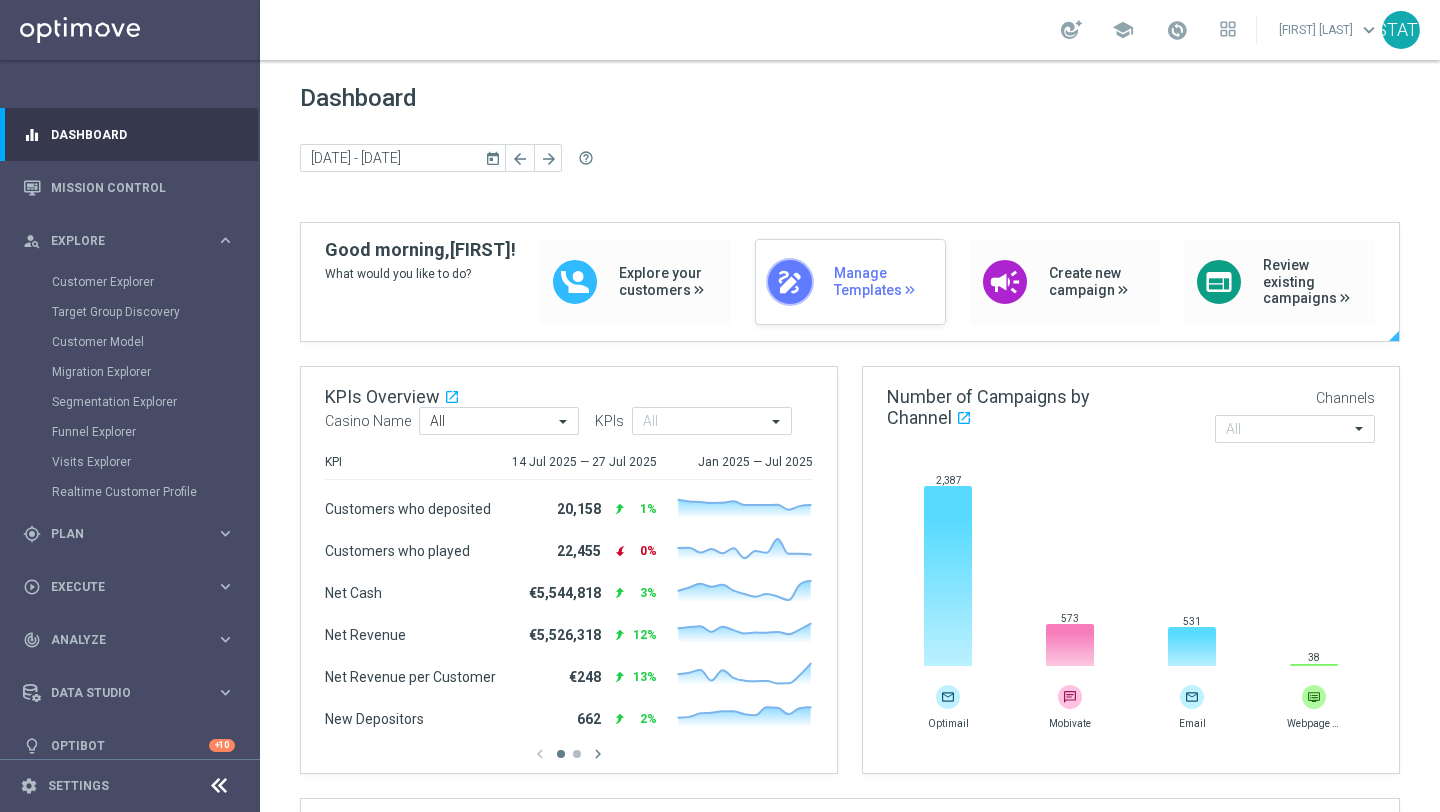 click on "draw Manage Templates" 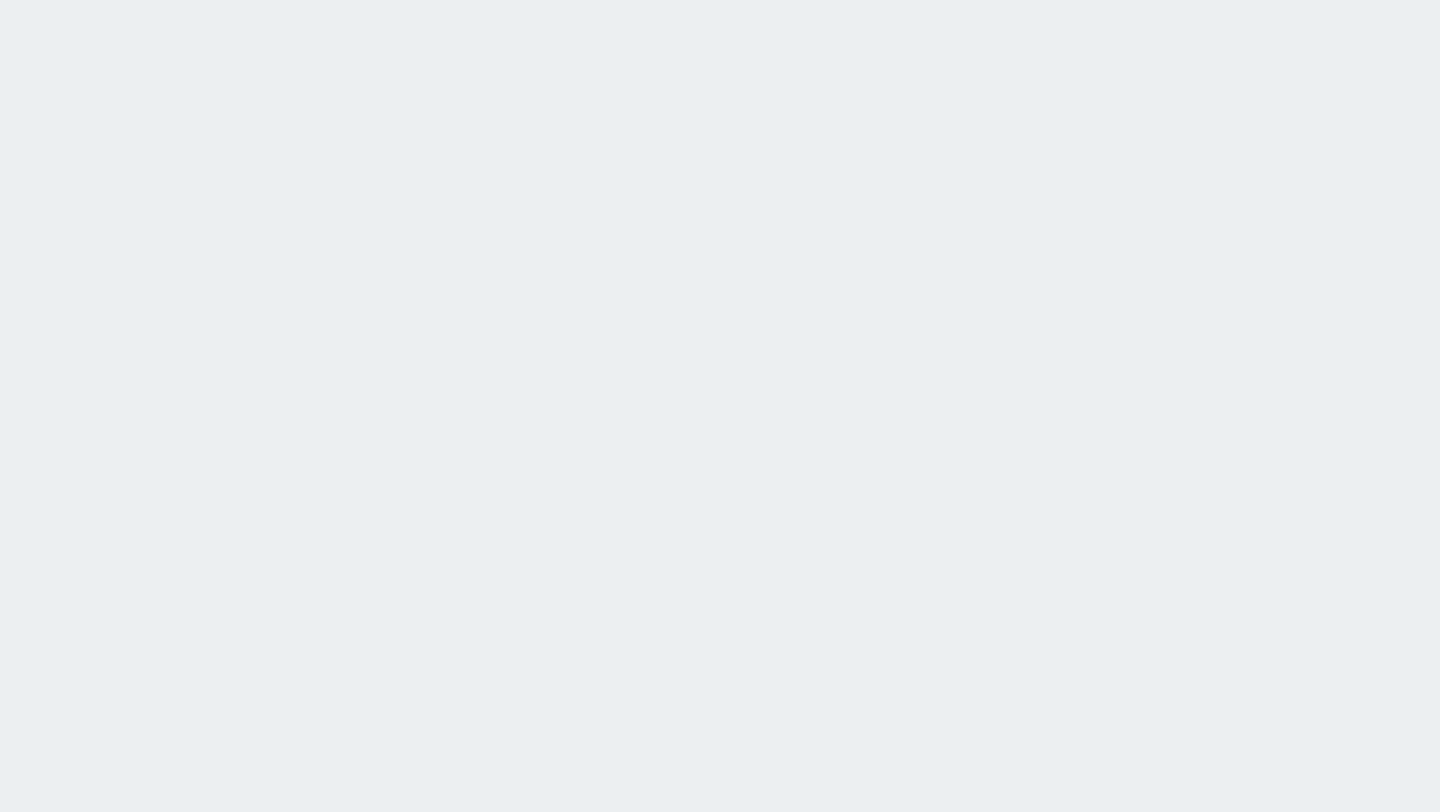 scroll, scrollTop: 0, scrollLeft: 0, axis: both 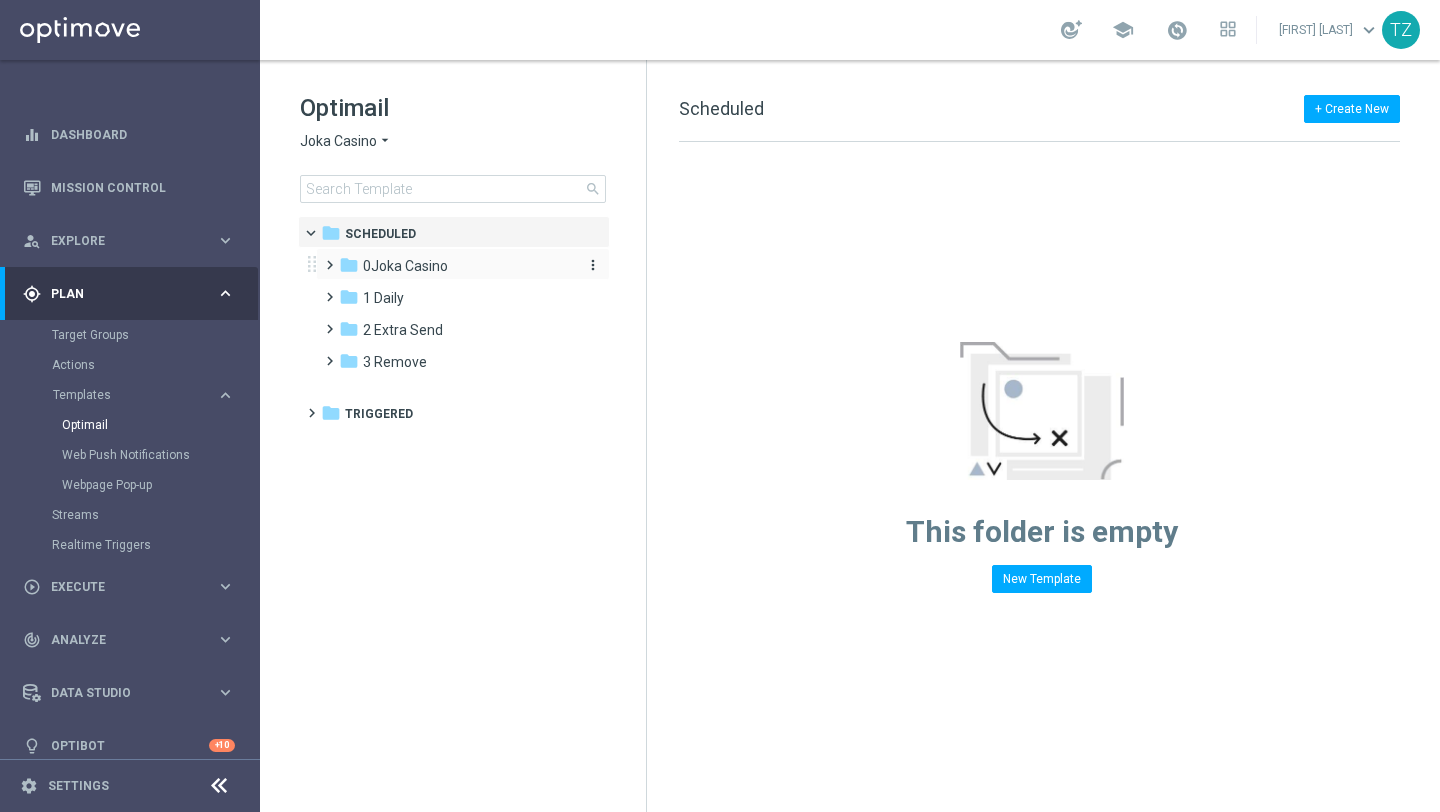 click on "0Joka Casino" at bounding box center (405, 266) 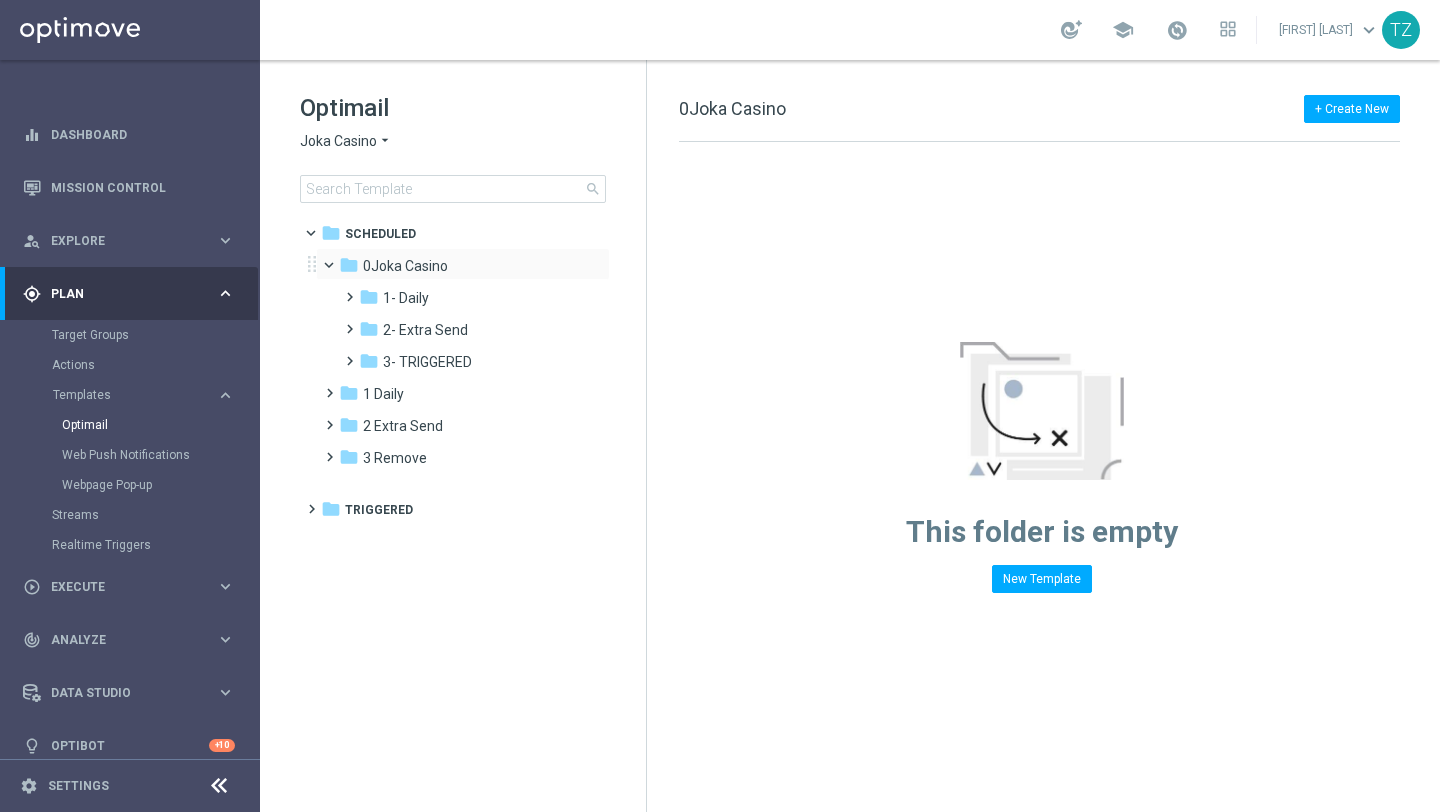 click at bounding box center [338, 260] 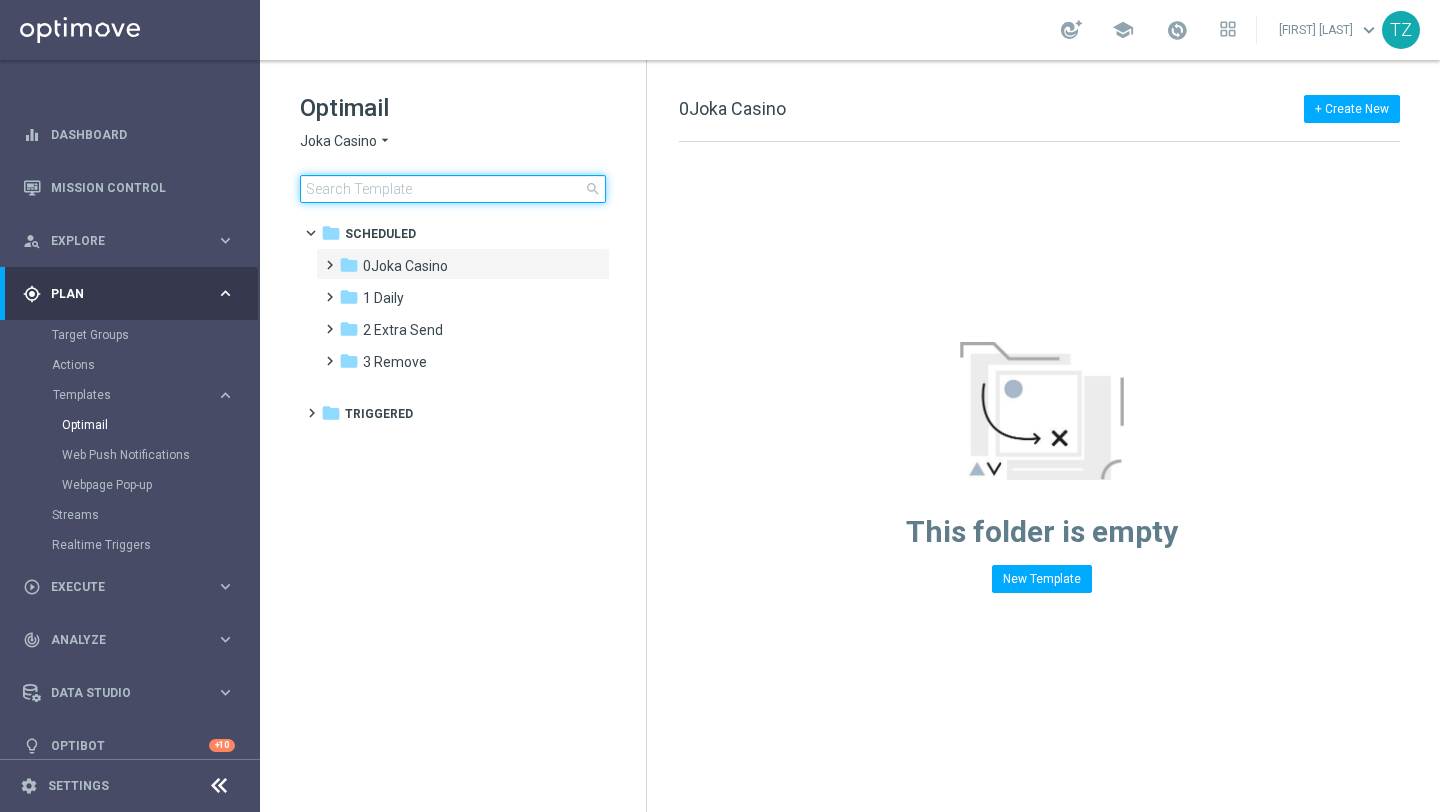 click 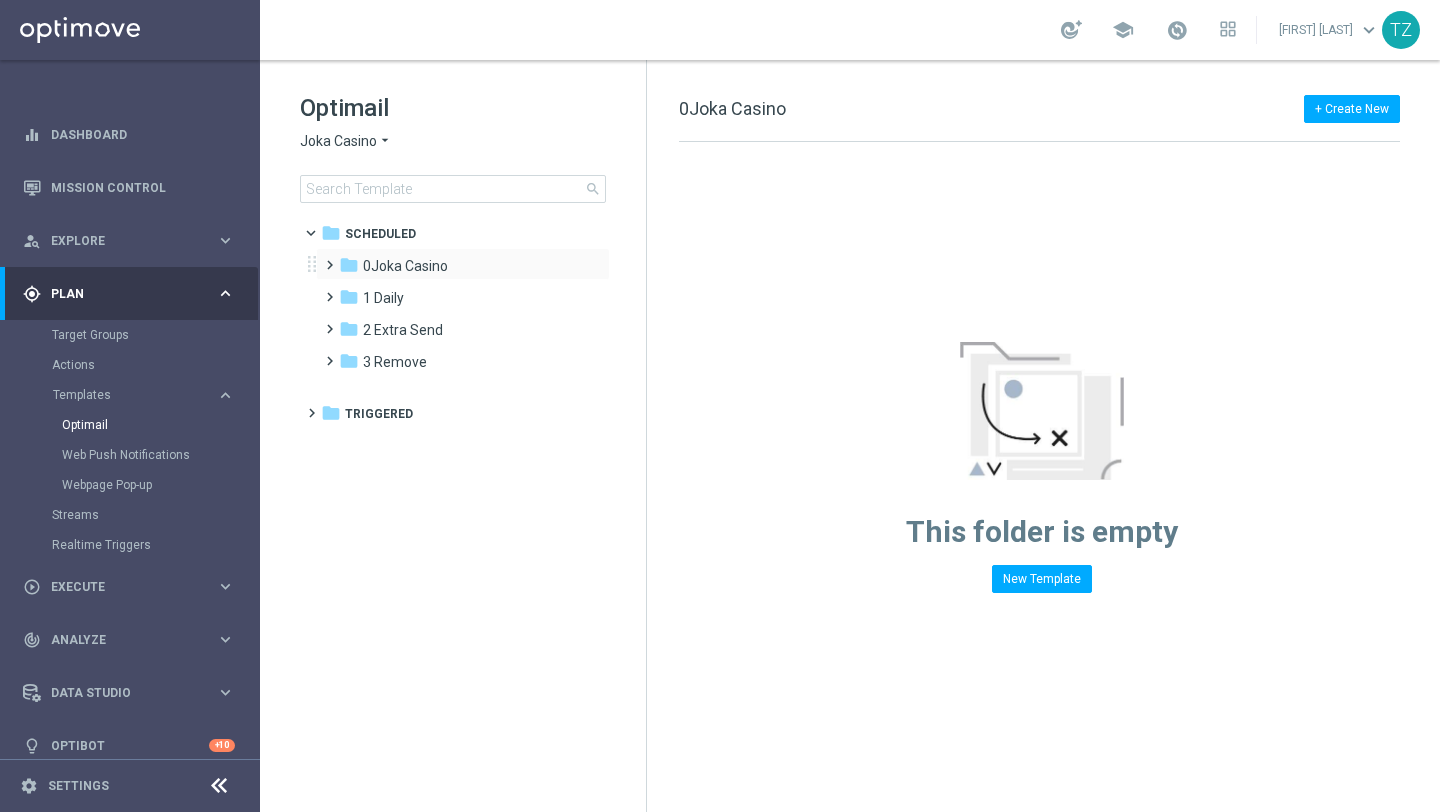 click at bounding box center (325, 256) 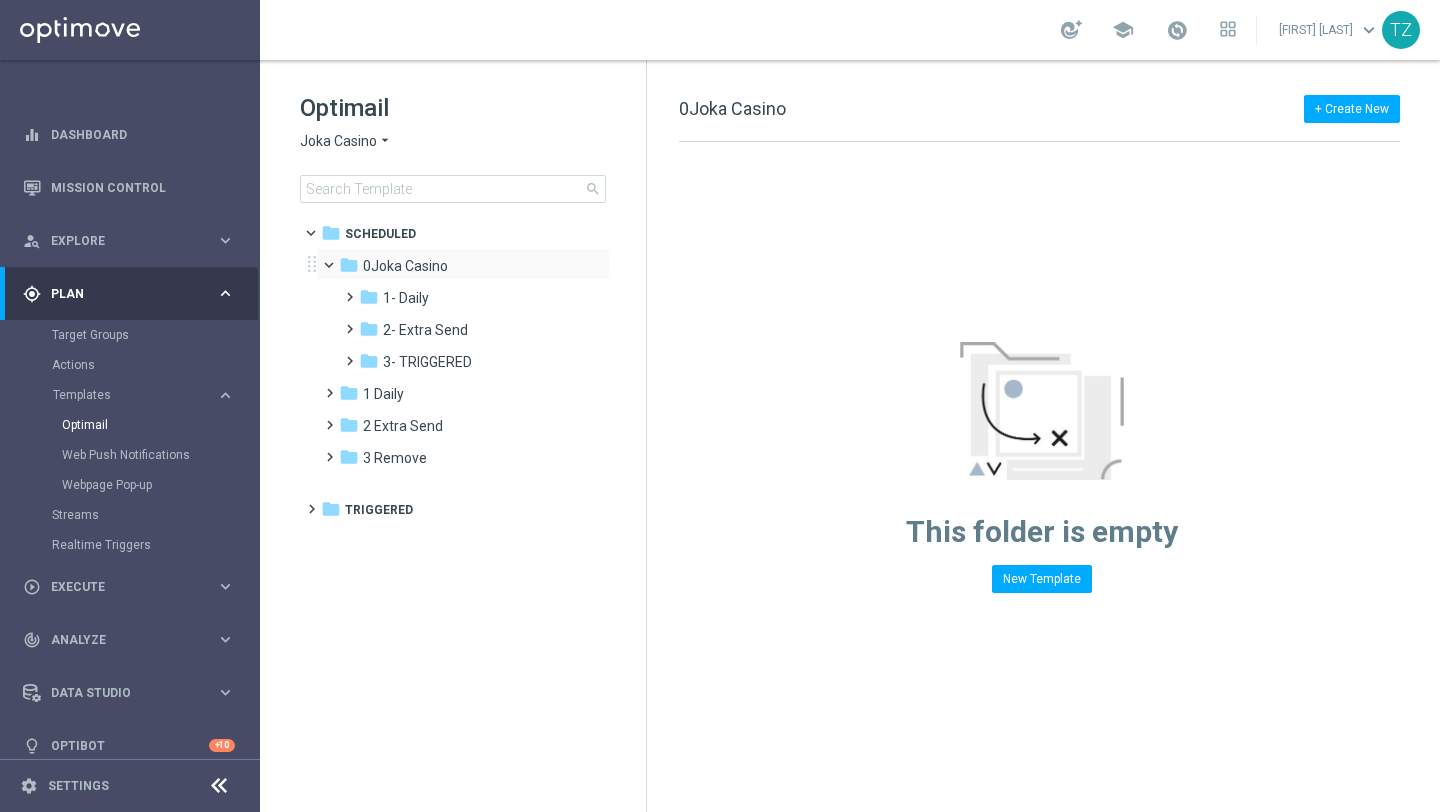 click at bounding box center (338, 260) 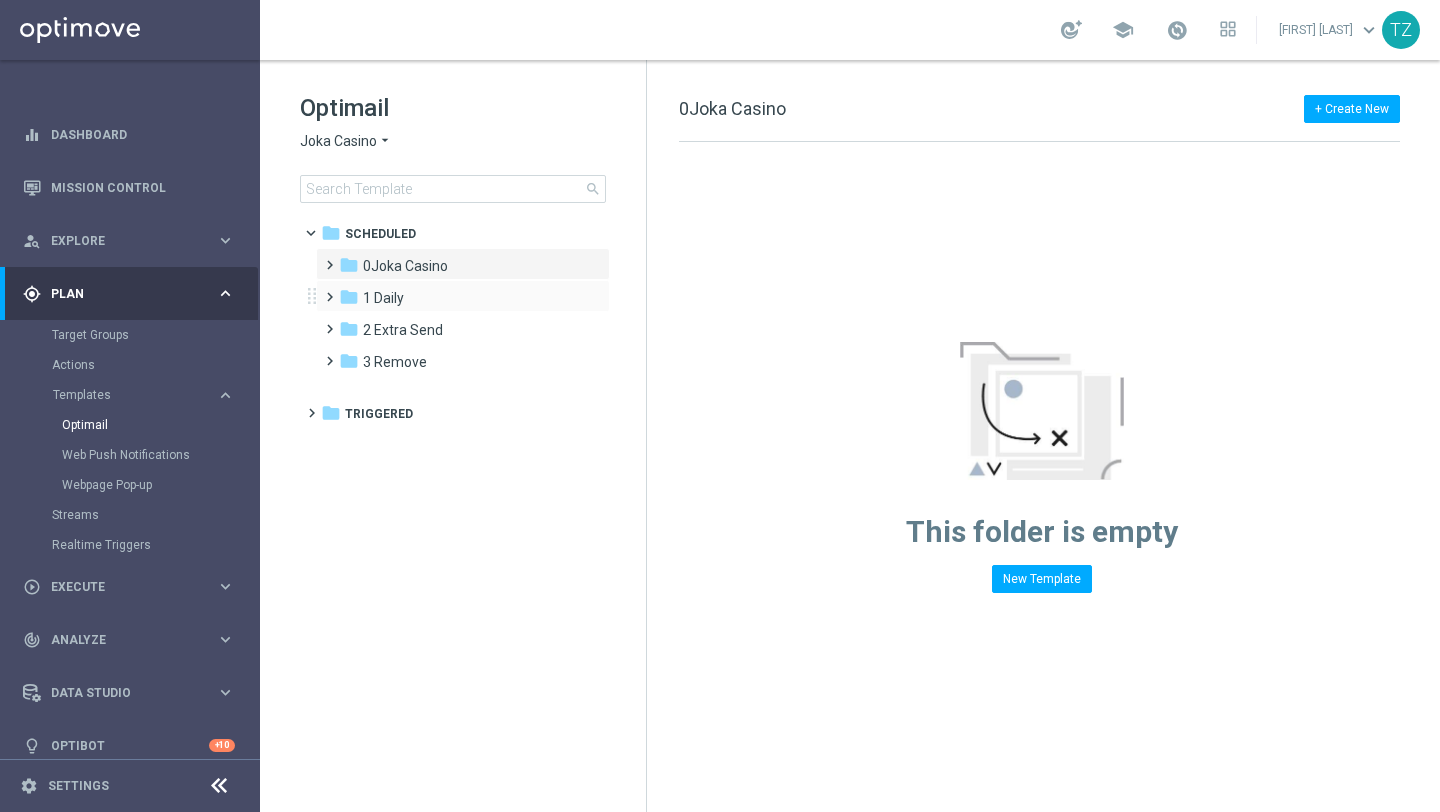 click at bounding box center (325, 288) 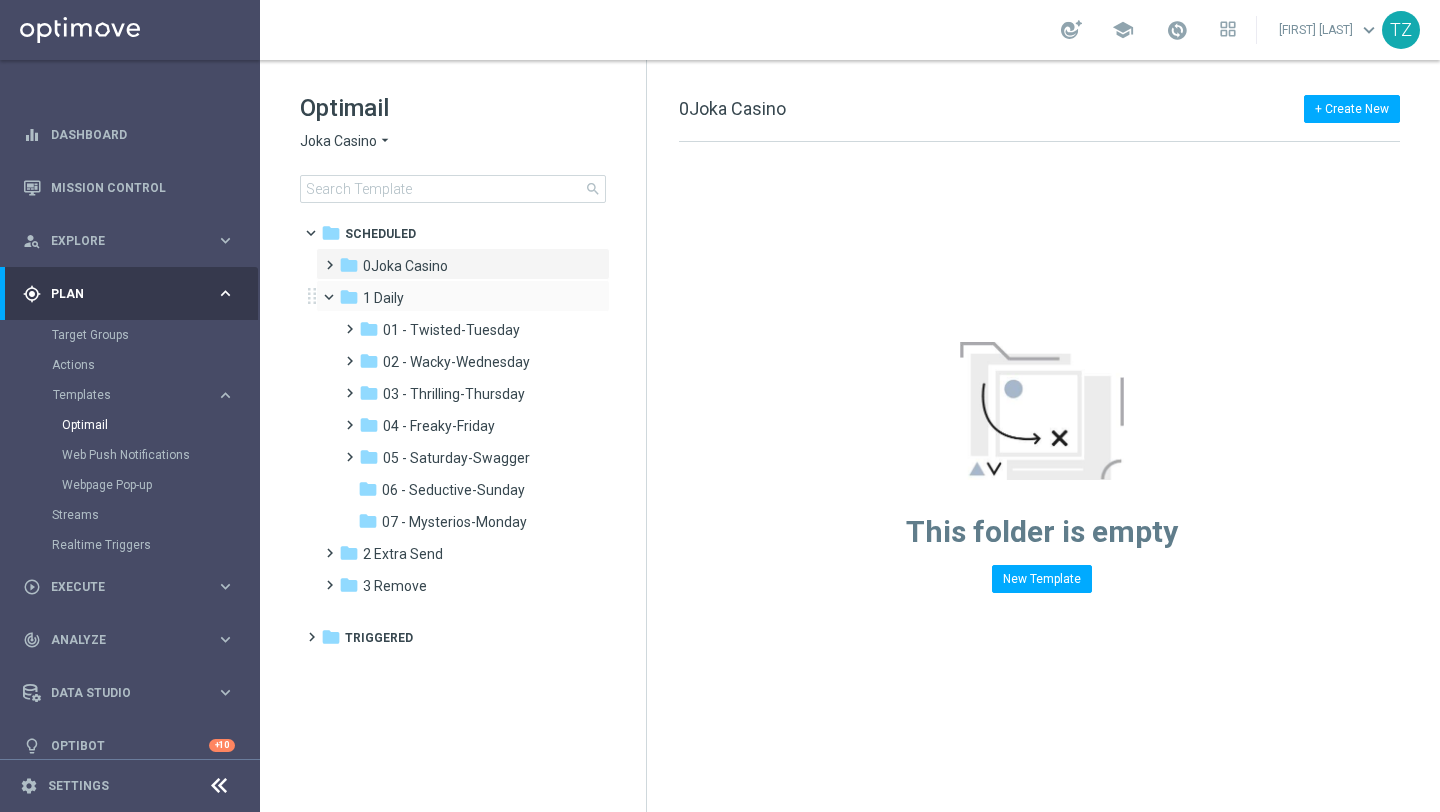 click at bounding box center (338, 292) 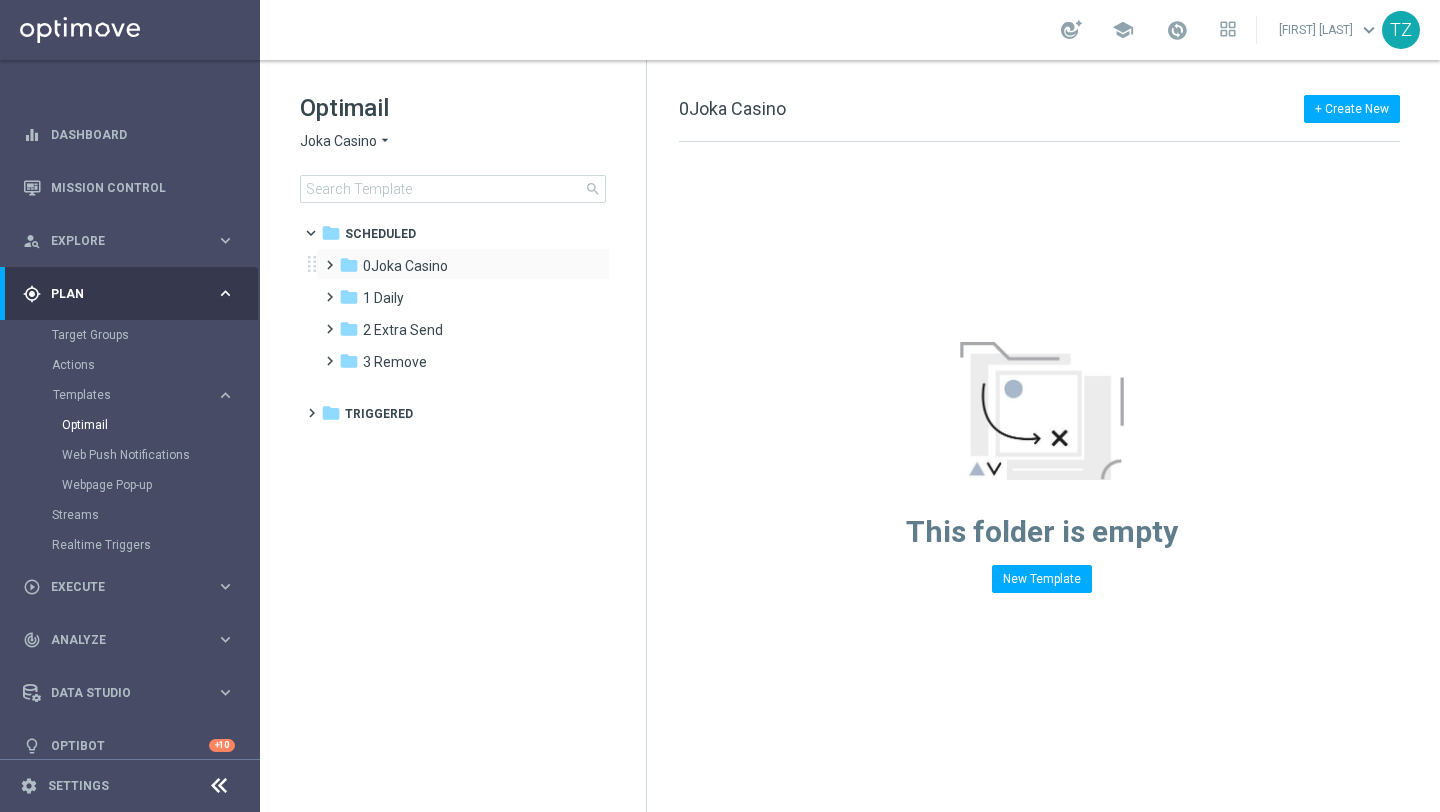 click at bounding box center [325, 256] 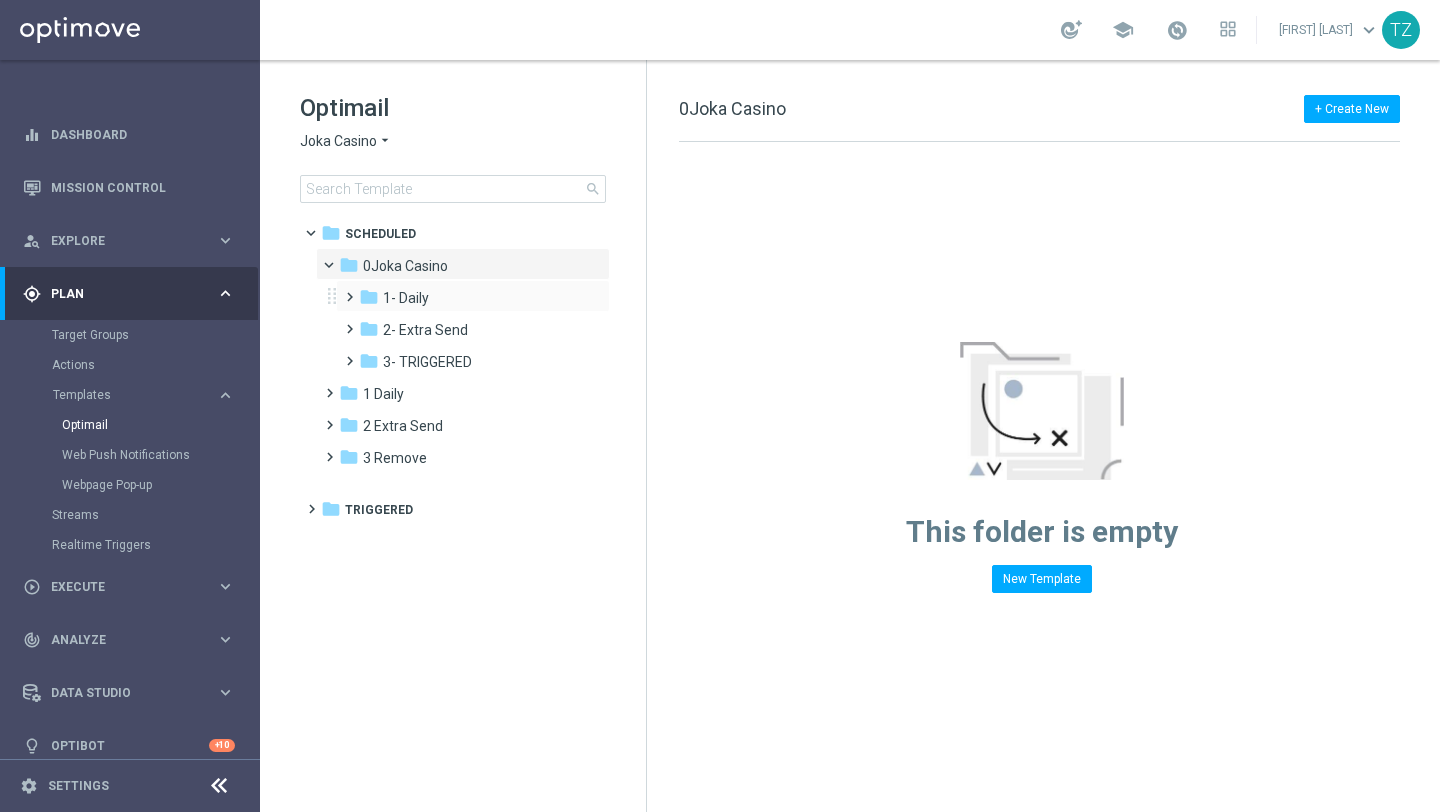click at bounding box center (345, 288) 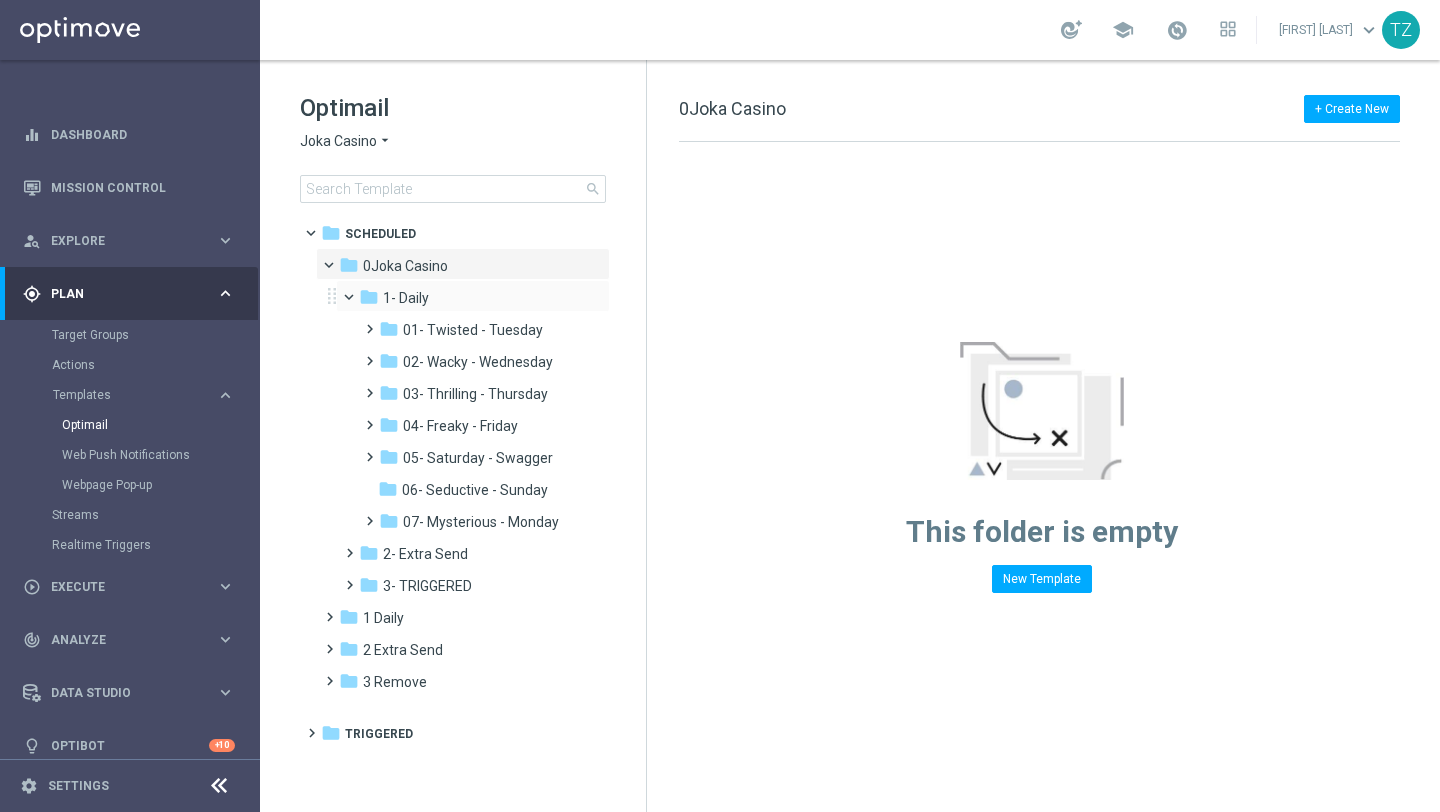 click at bounding box center [358, 292] 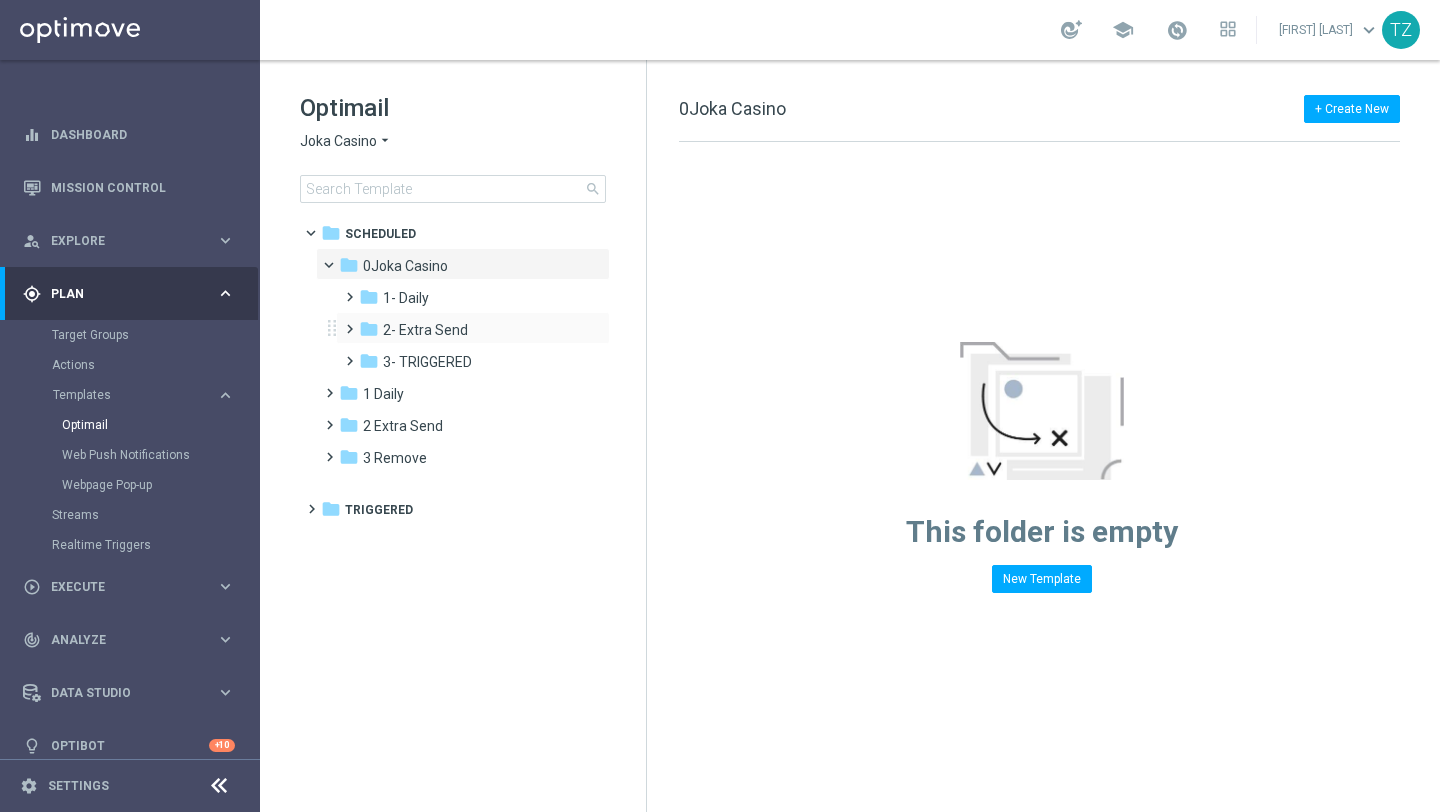 click at bounding box center [345, 320] 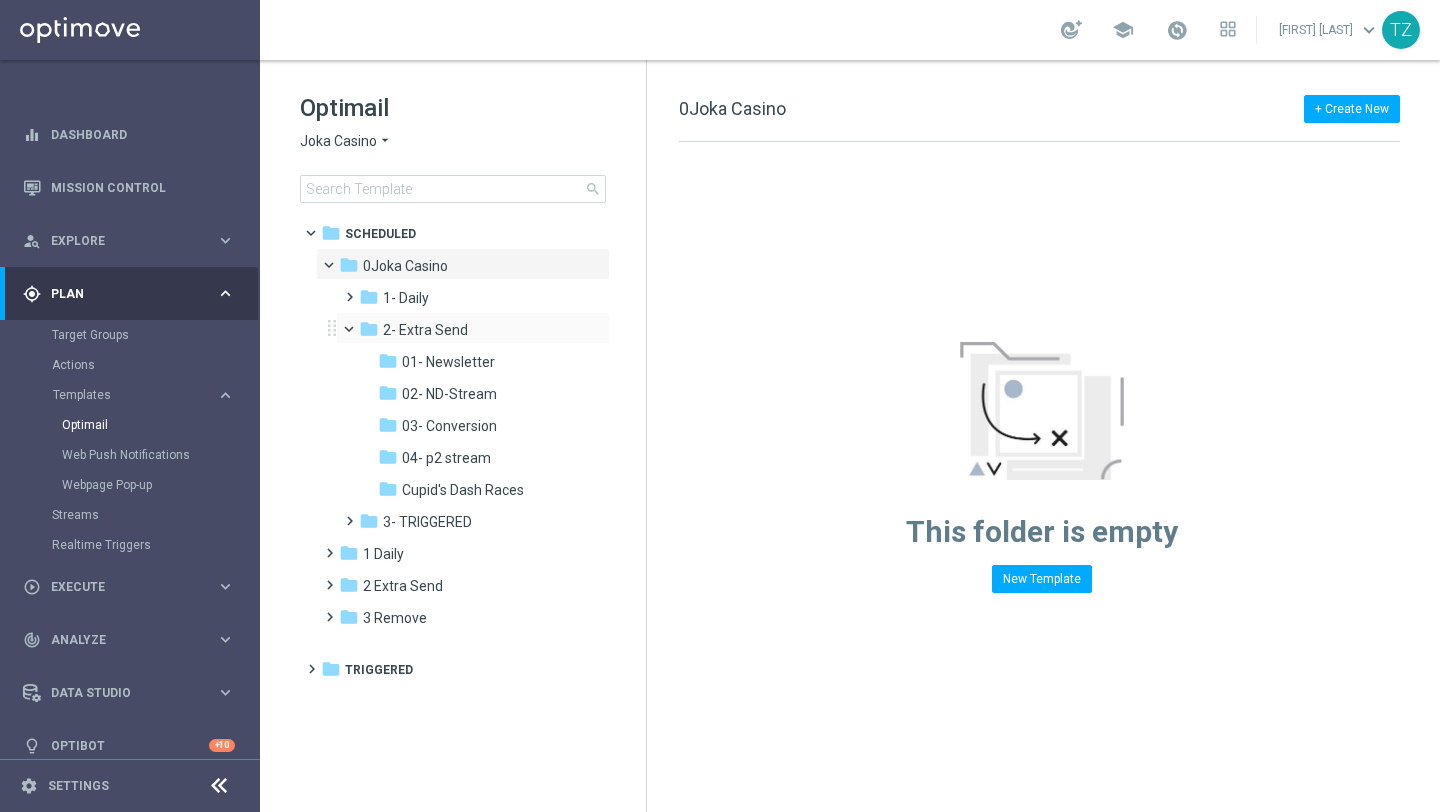 click at bounding box center [358, 324] 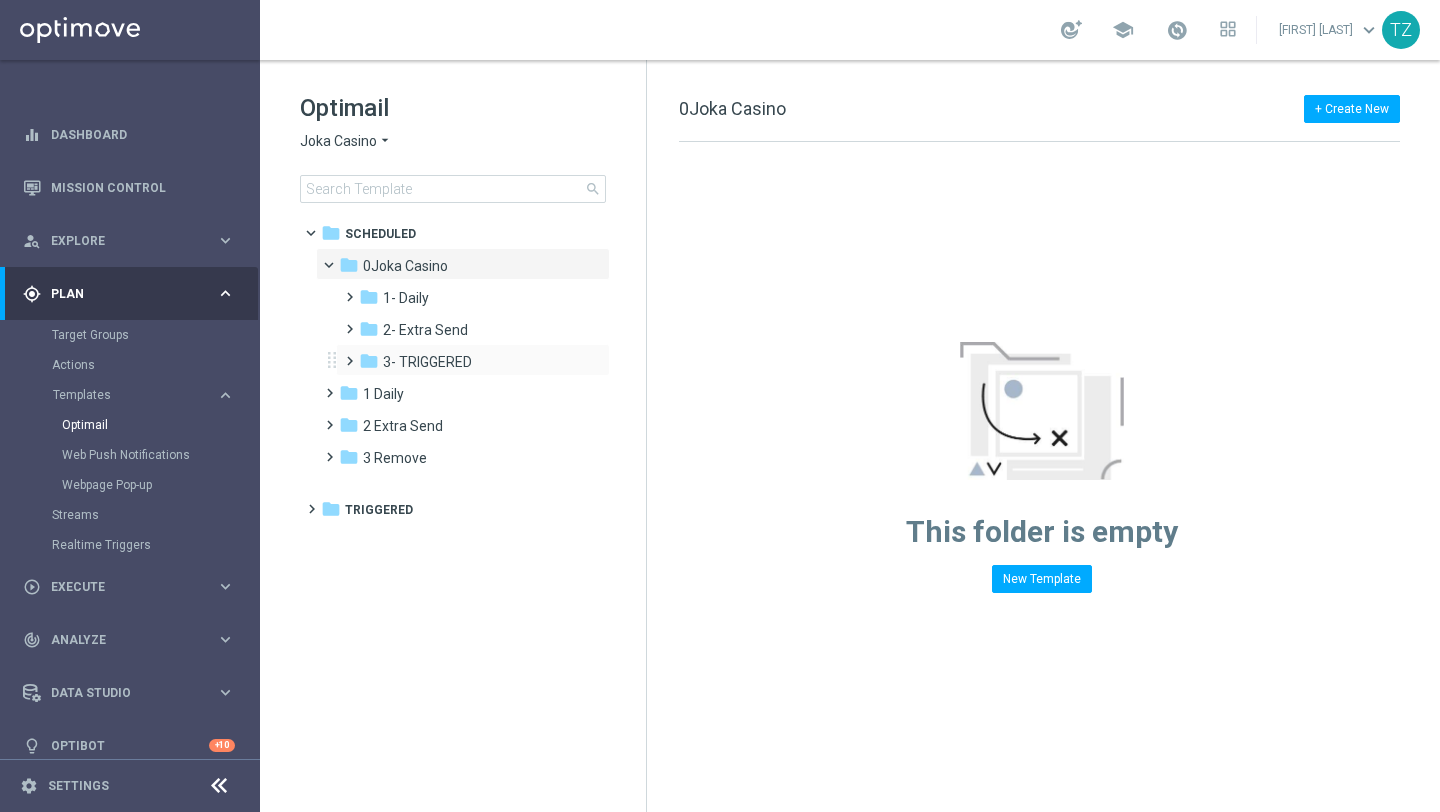 click at bounding box center (345, 352) 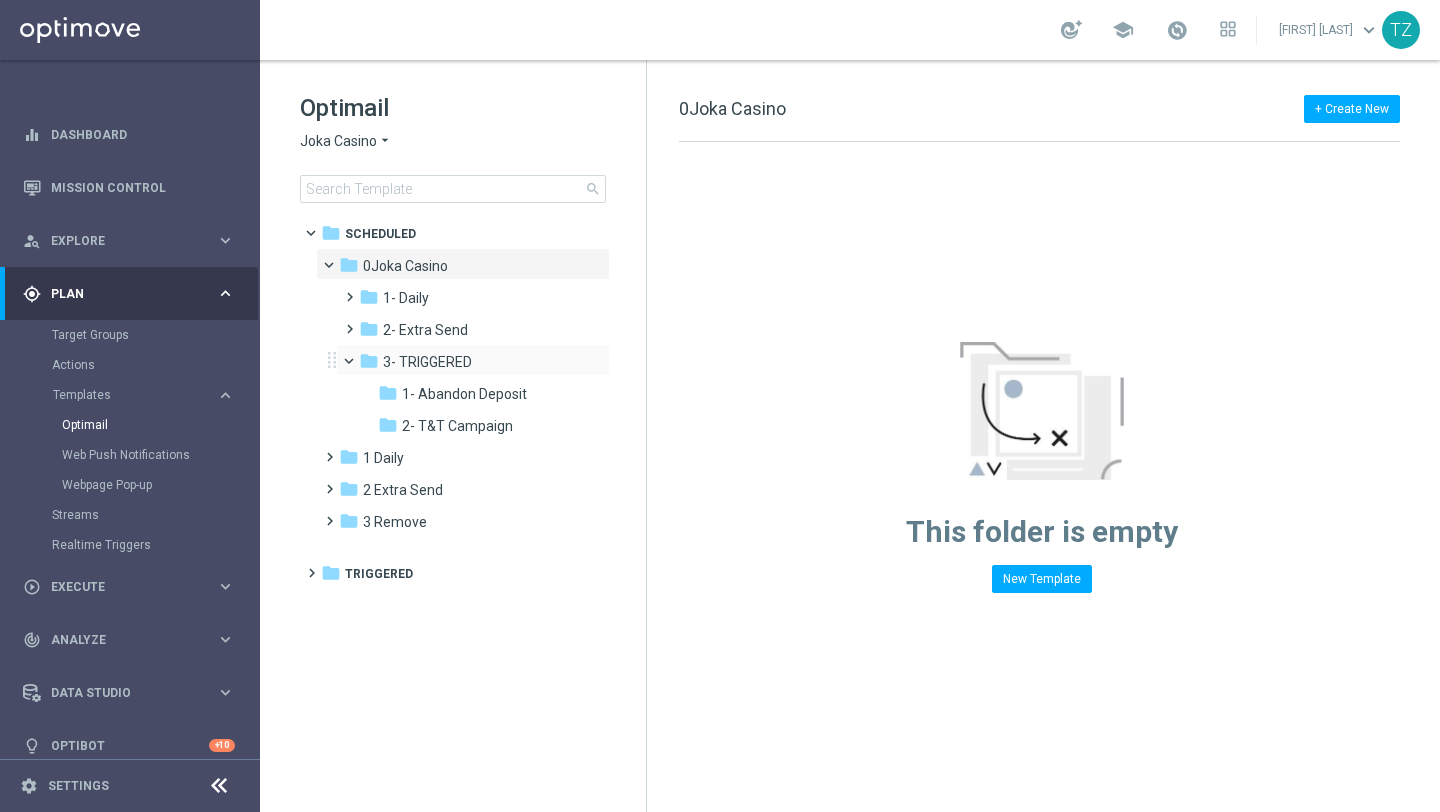 click at bounding box center [358, 356] 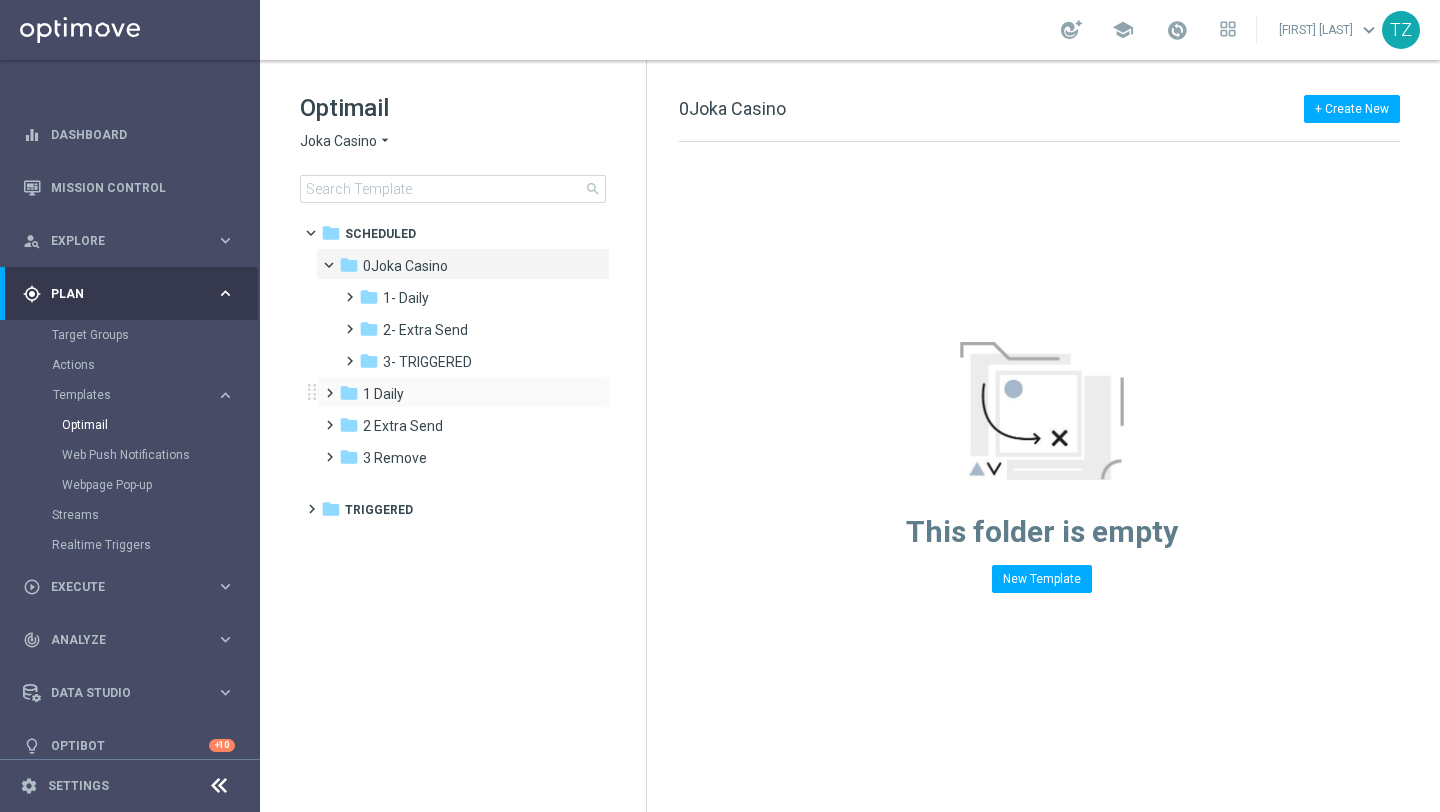 click at bounding box center [325, 384] 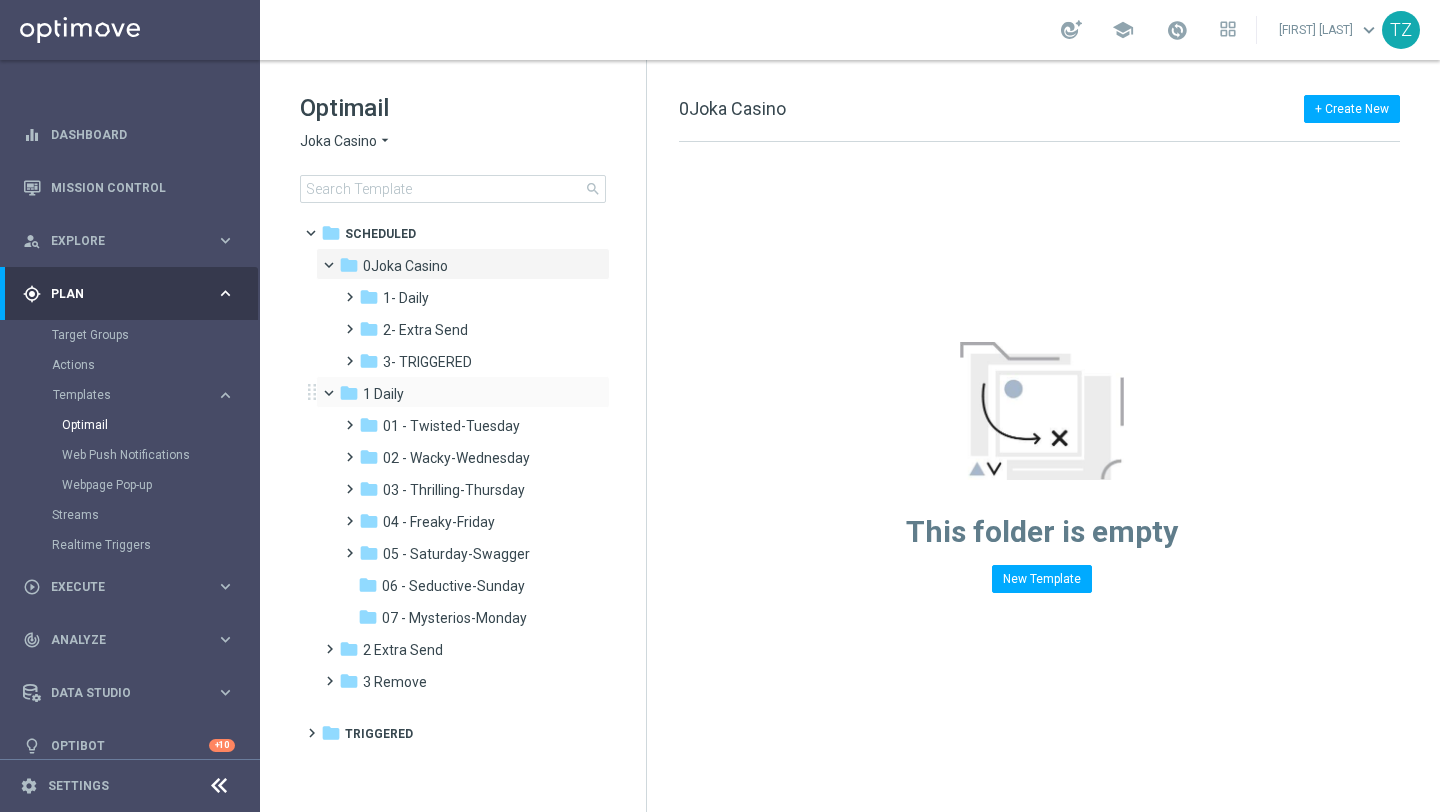click at bounding box center (338, 388) 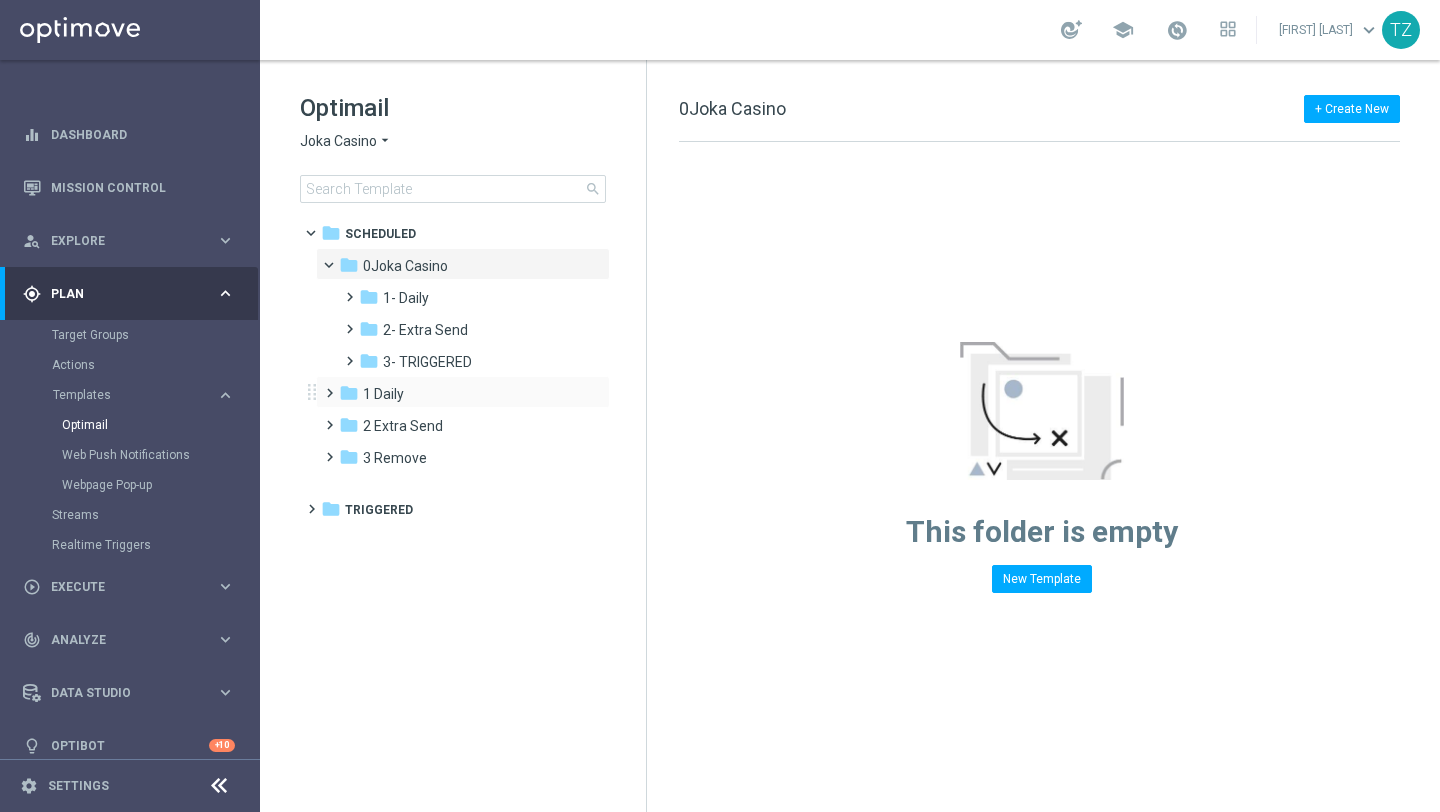 click at bounding box center [325, 384] 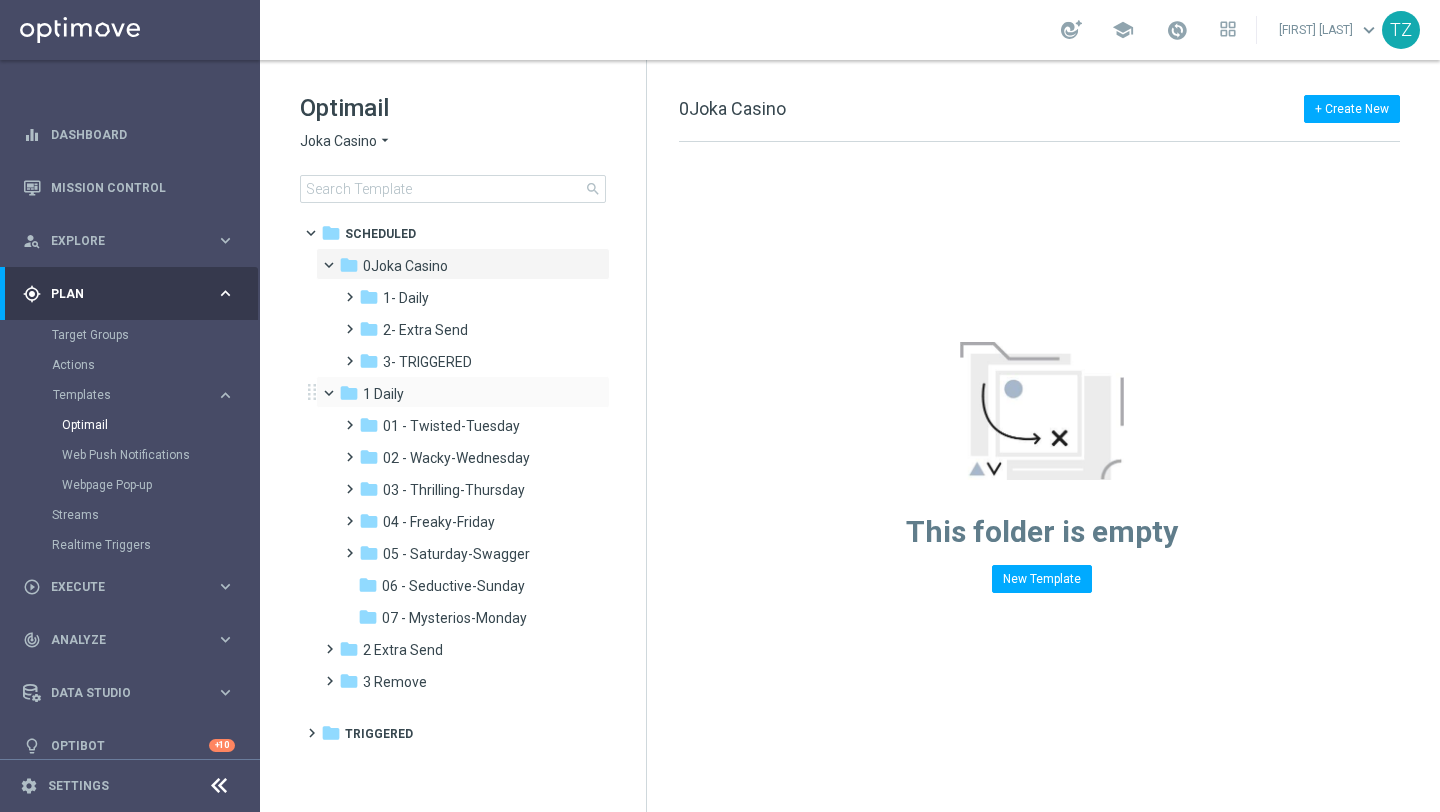 click at bounding box center [338, 388] 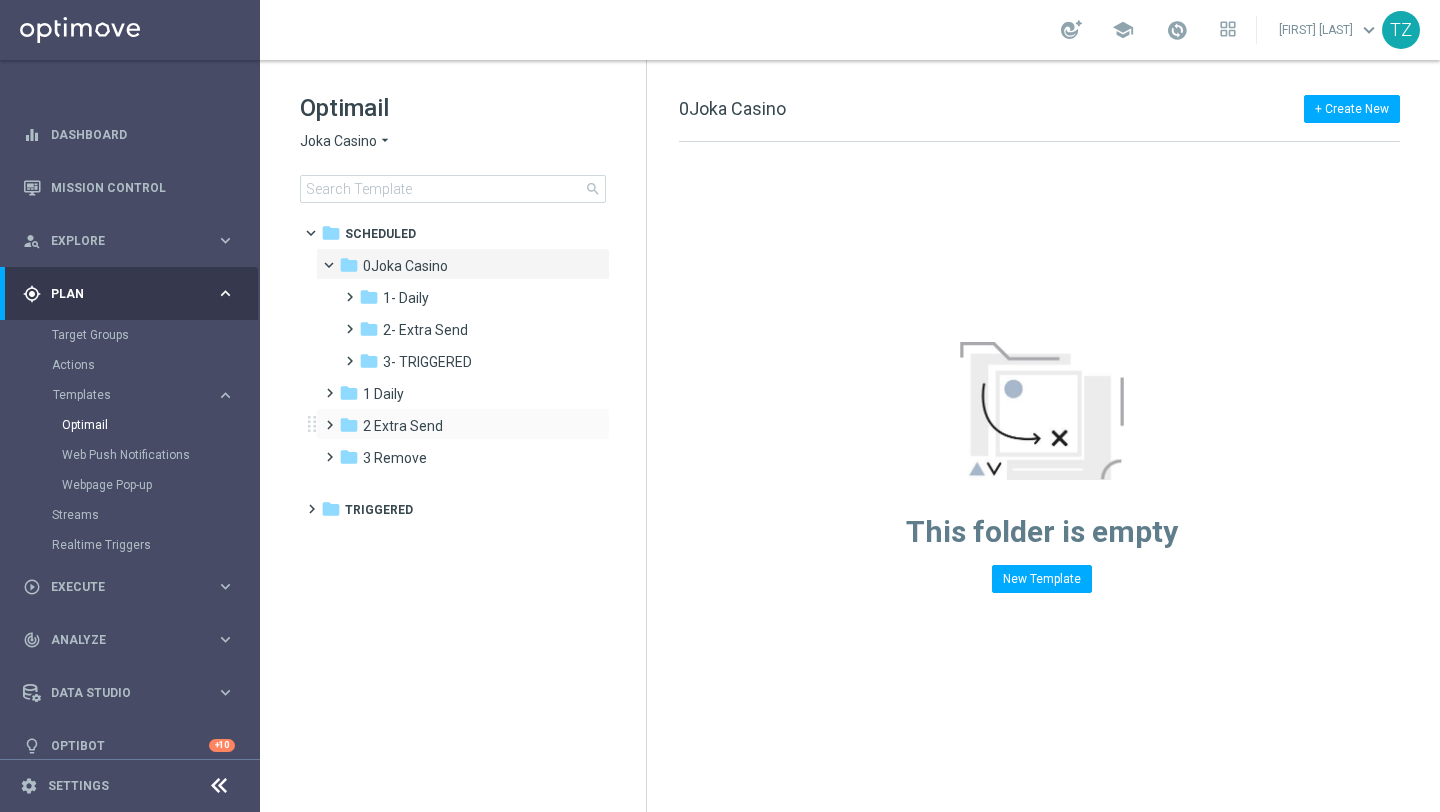 click at bounding box center [325, 416] 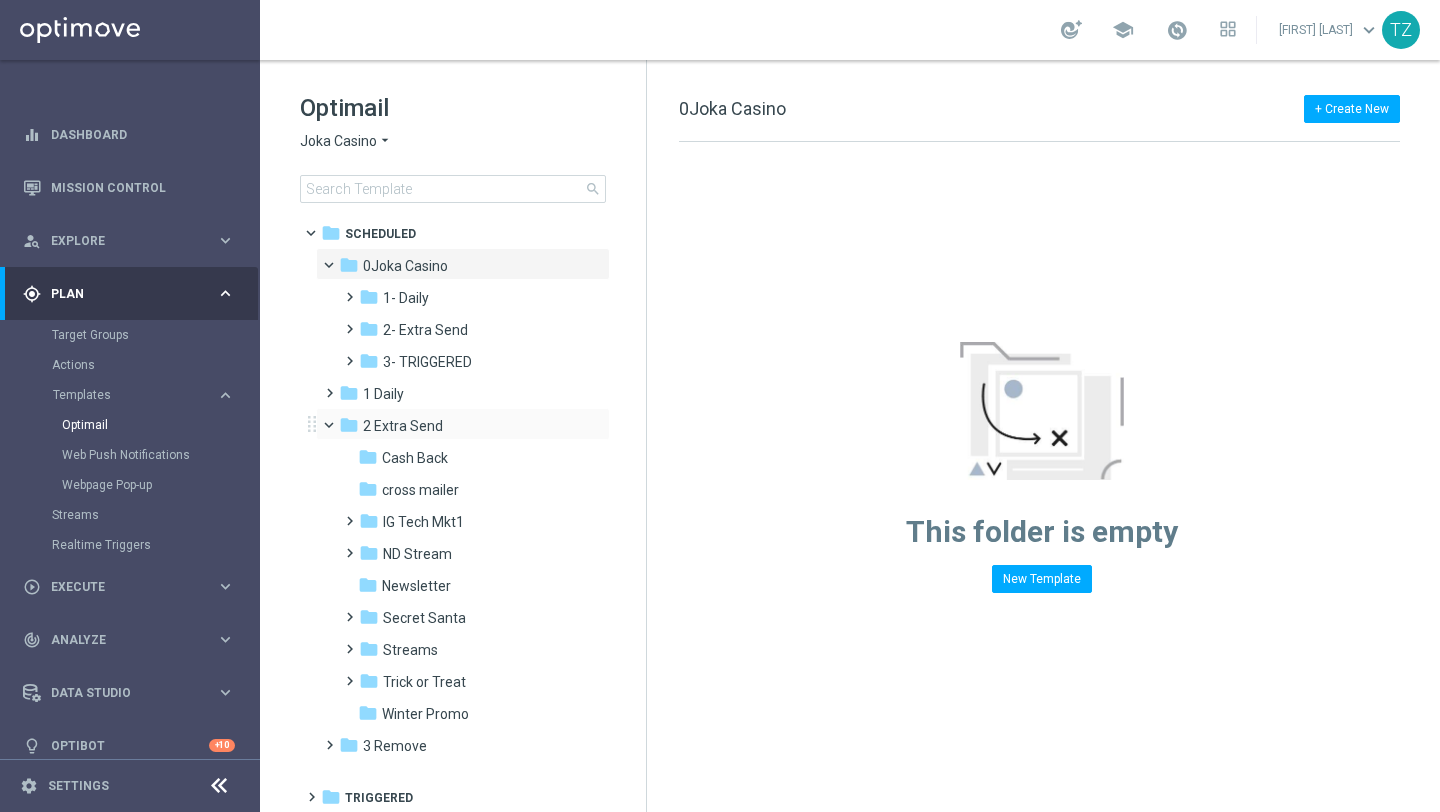 click at bounding box center (338, 420) 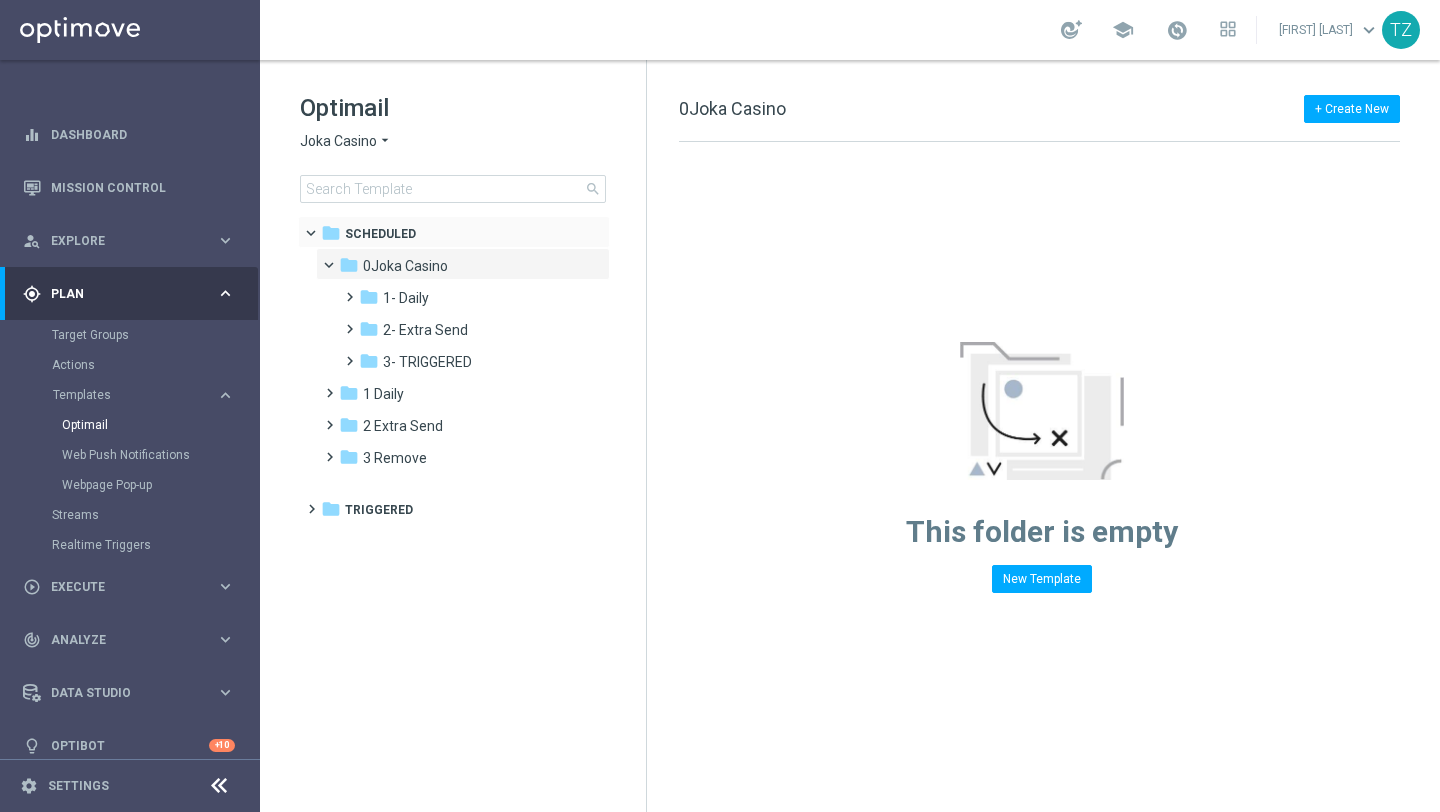 click at bounding box center (320, 228) 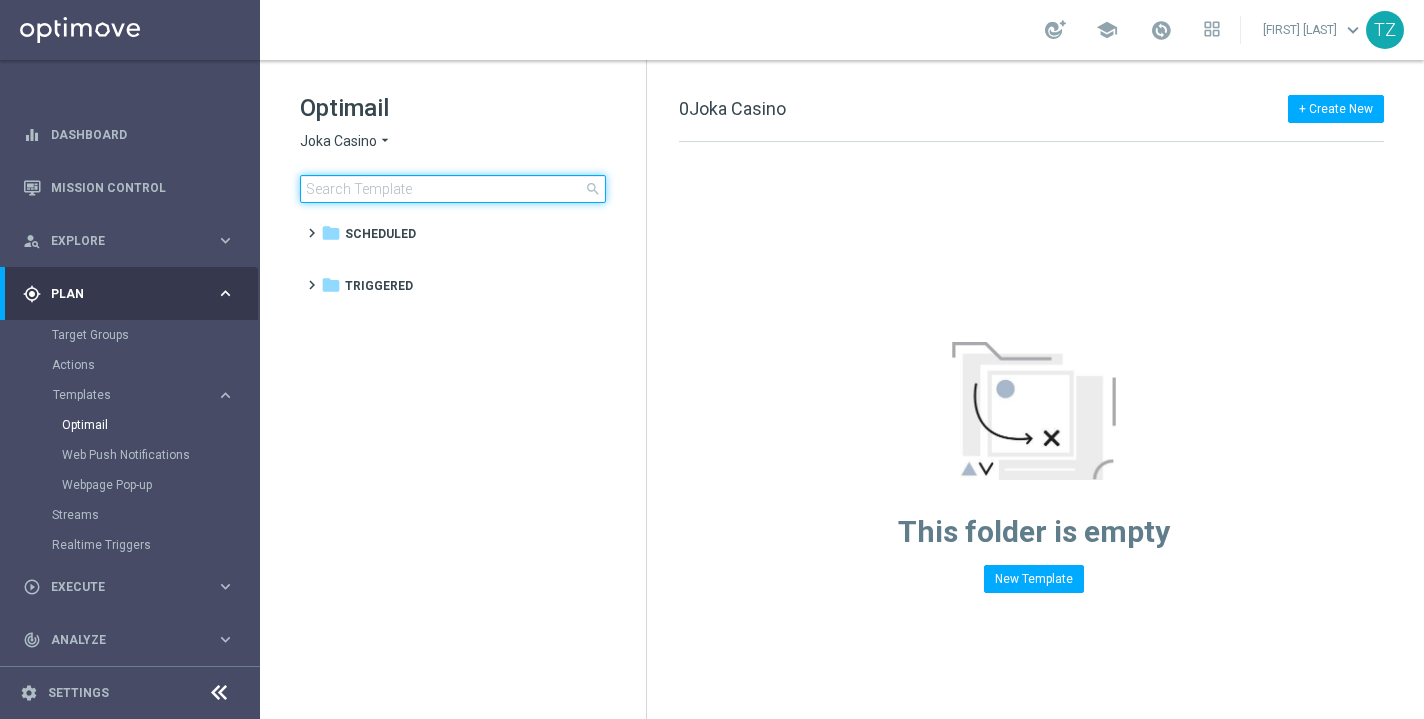 click 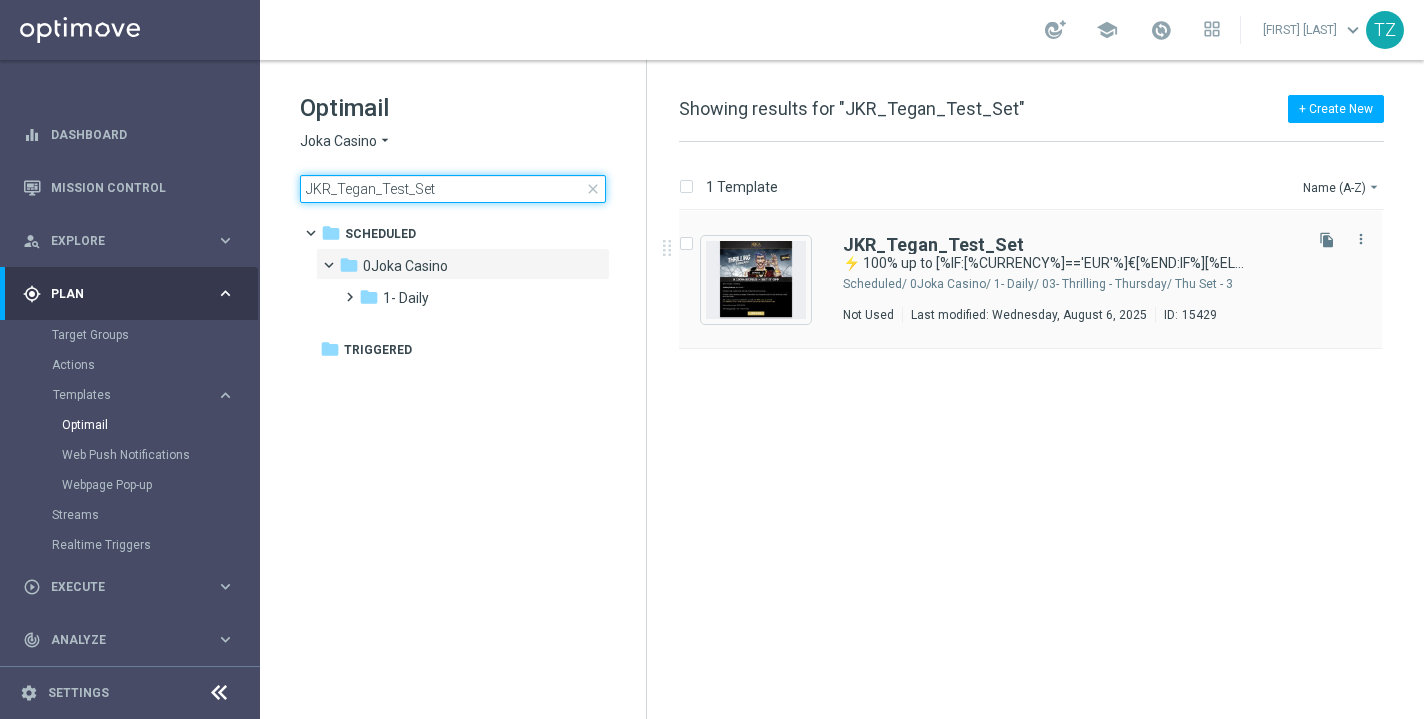 type on "JKR_Tegan_Test_Set" 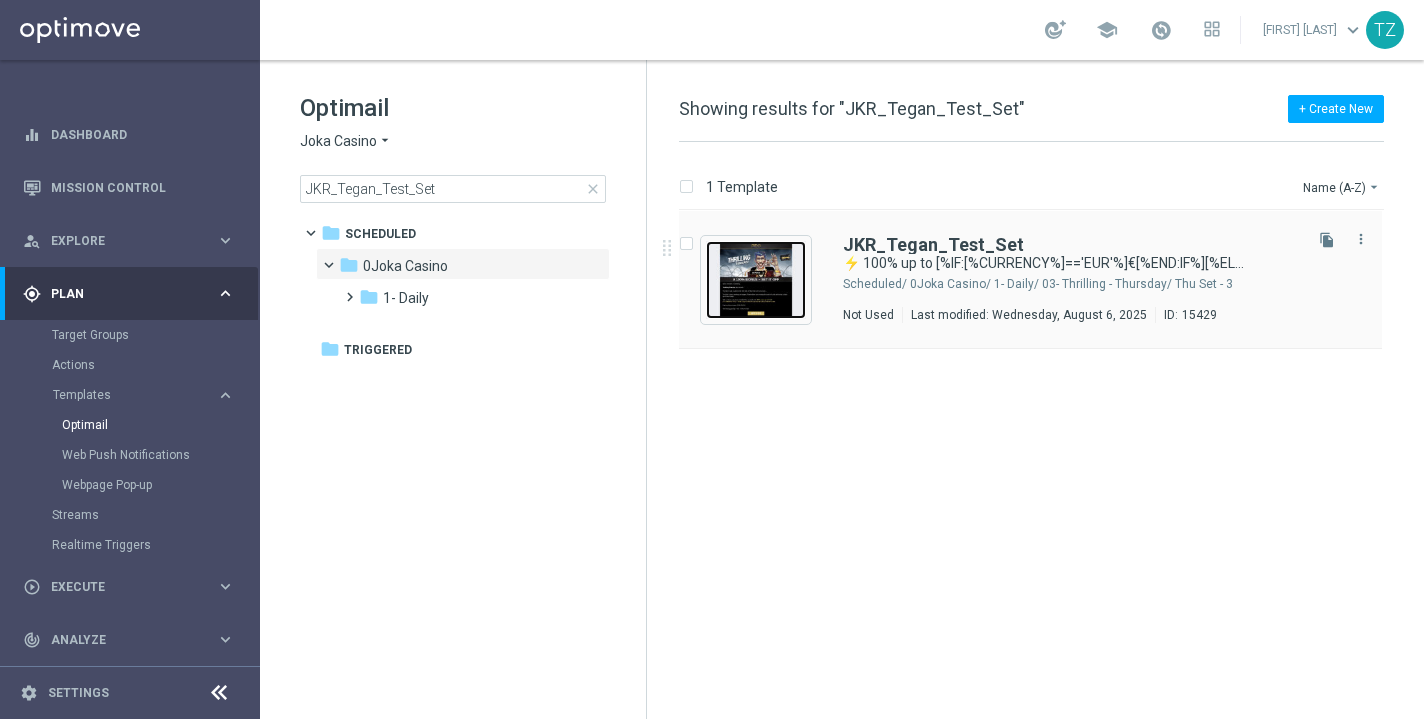 click at bounding box center [756, 280] 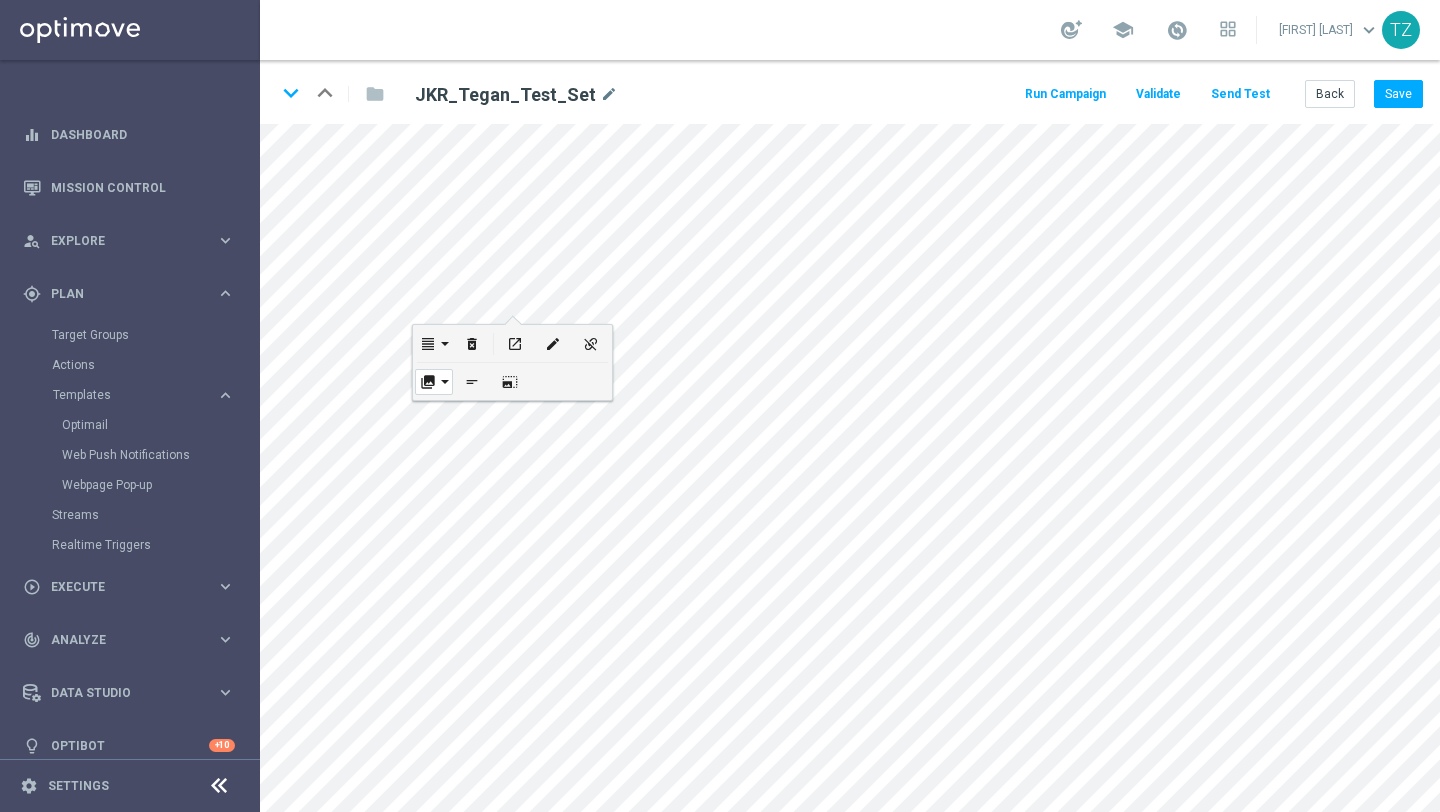 click on "collections" at bounding box center (434, 382) 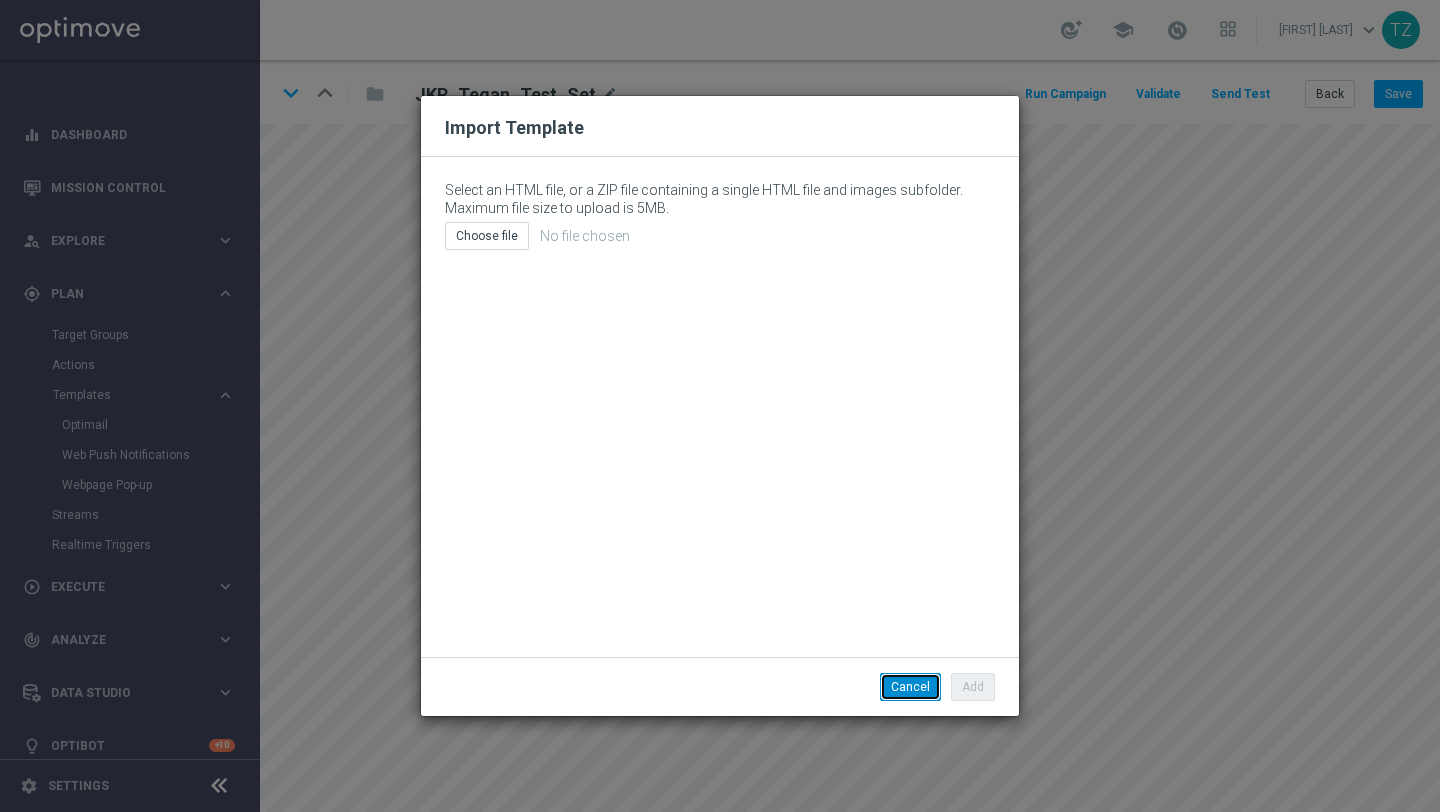 click on "Cancel" at bounding box center [910, 687] 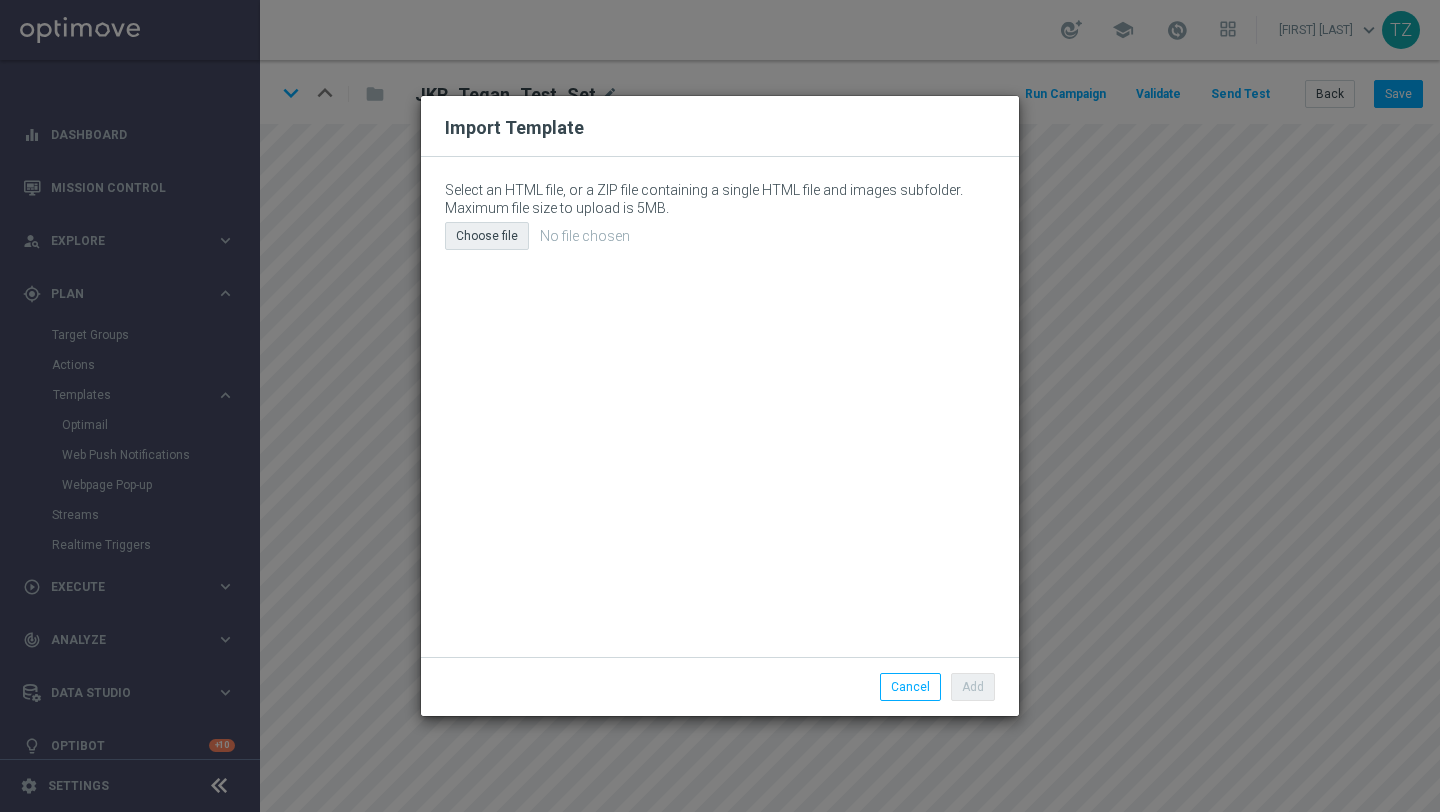 click on "Choose file" at bounding box center (487, 236) 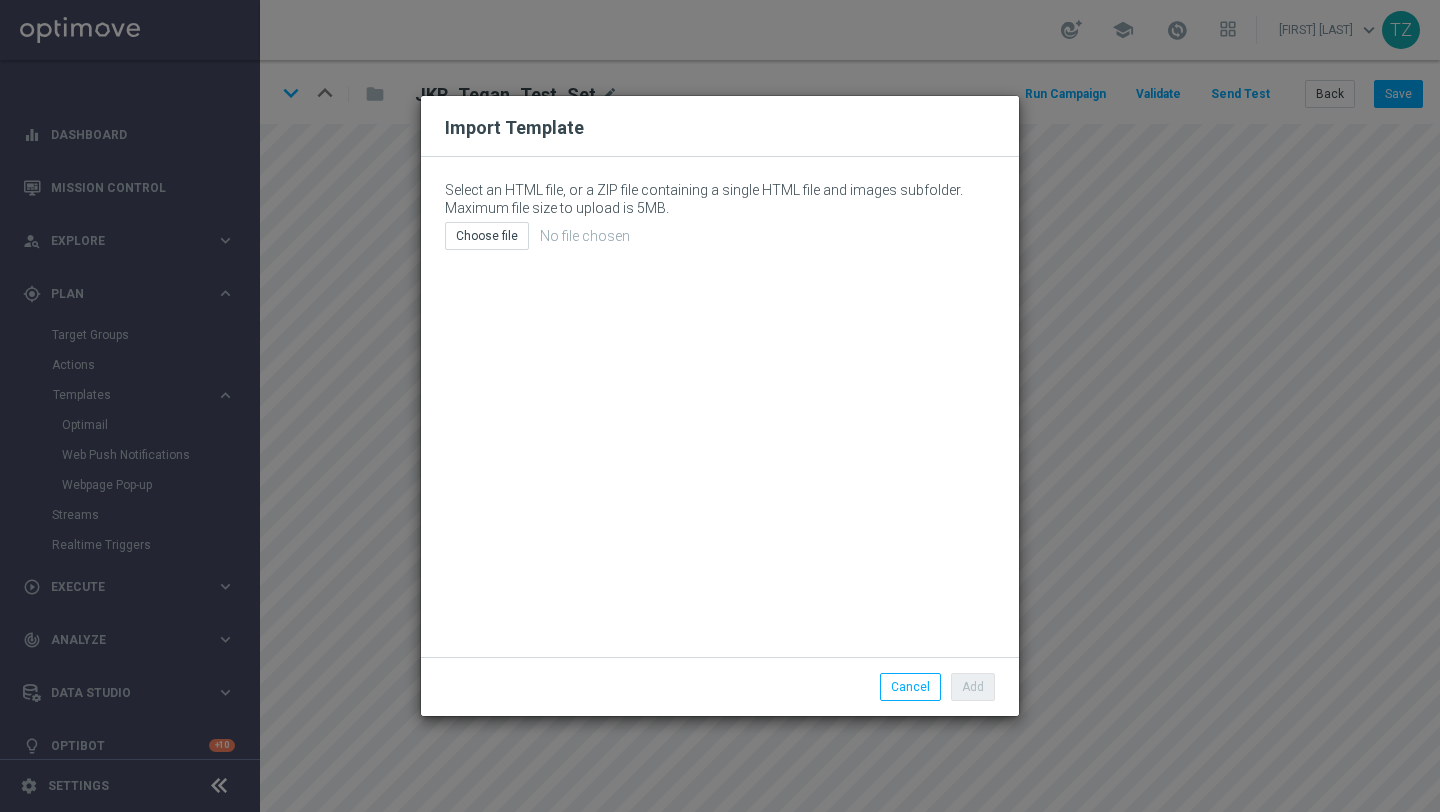 type on "C:\fakepath\email.html" 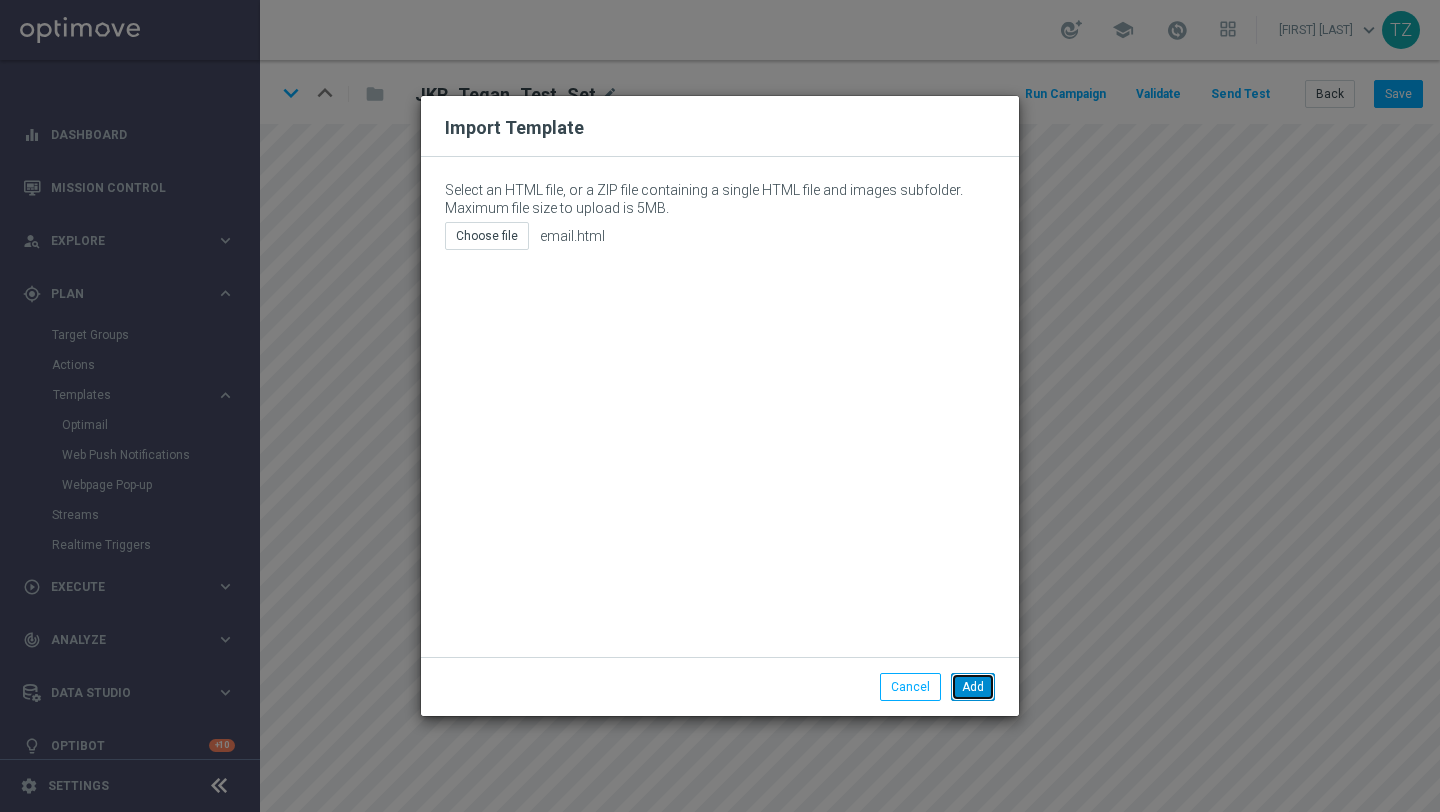 click on "Add" at bounding box center (973, 687) 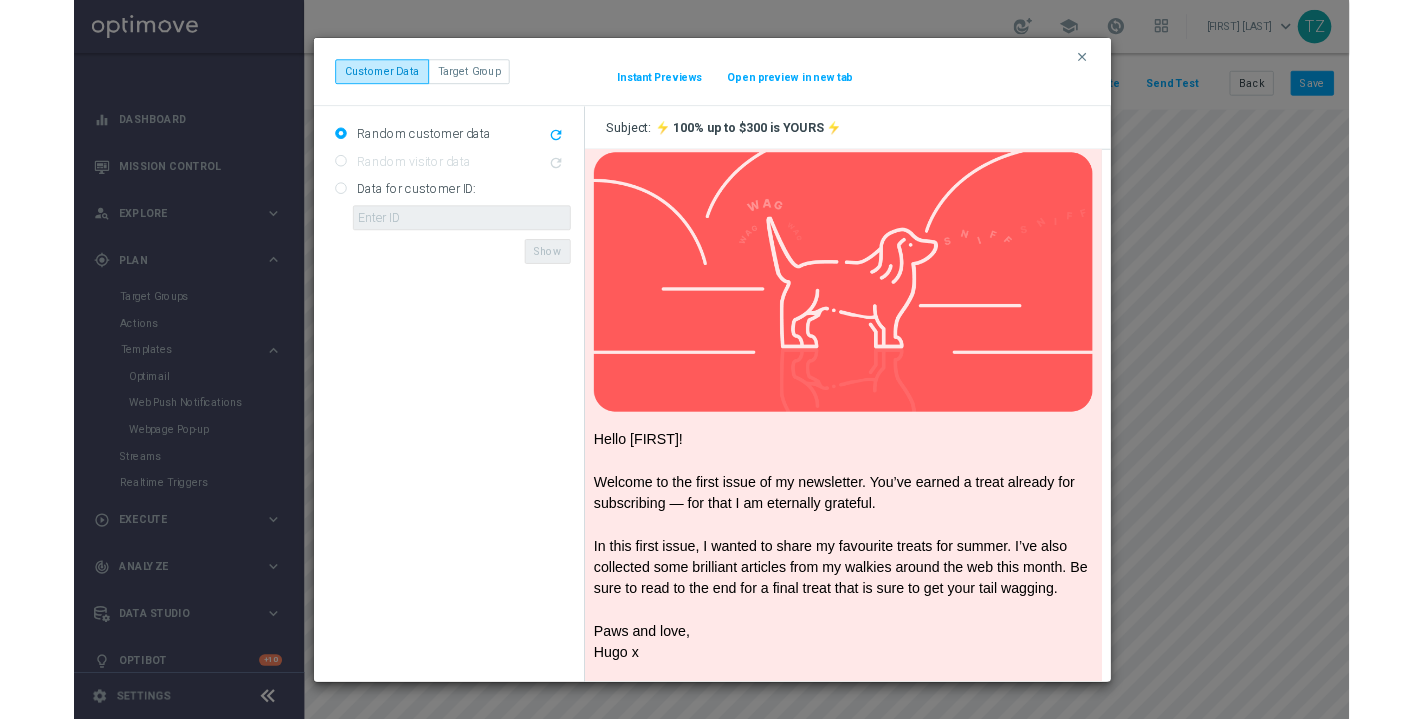scroll, scrollTop: 0, scrollLeft: 0, axis: both 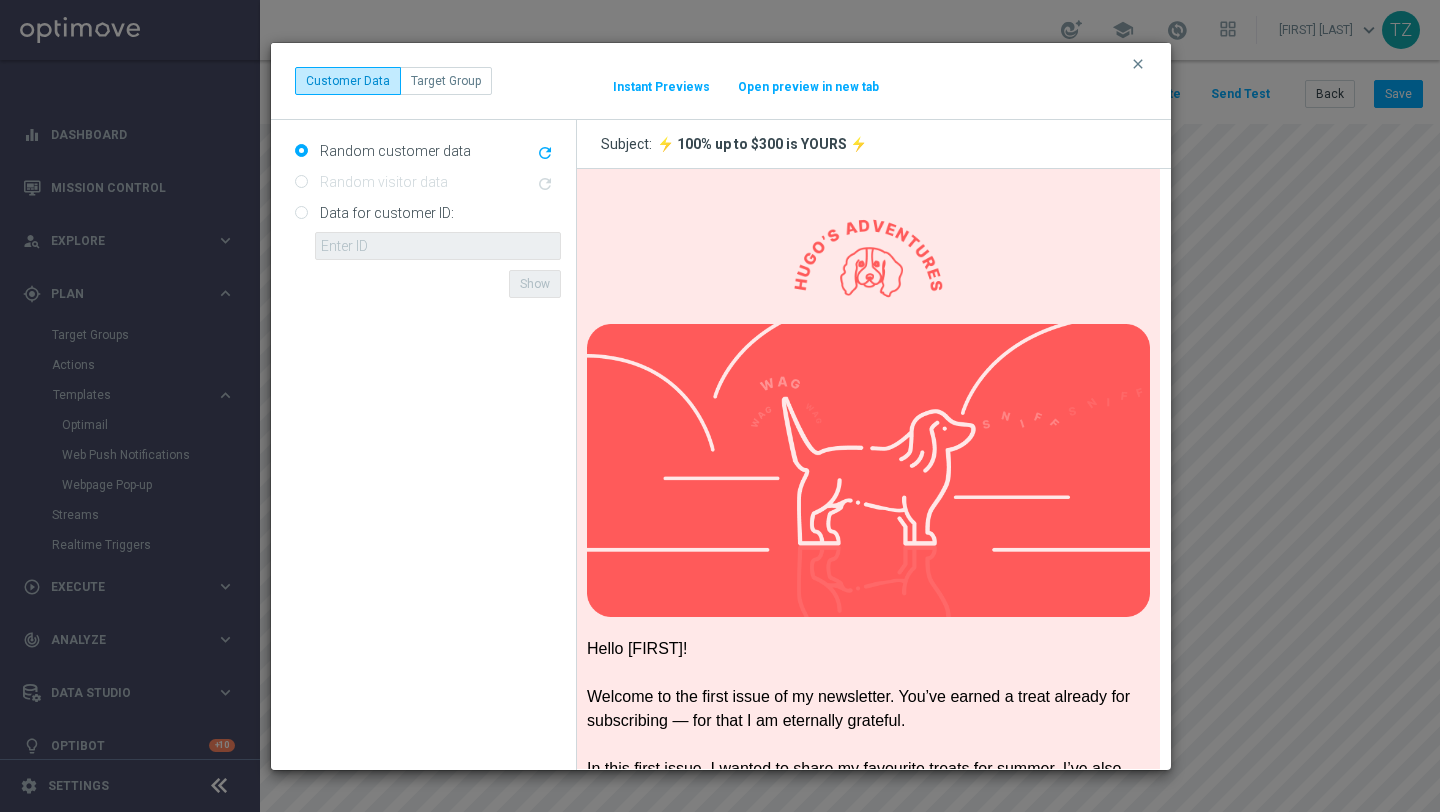 click on "Open preview in new tab" at bounding box center (808, 87) 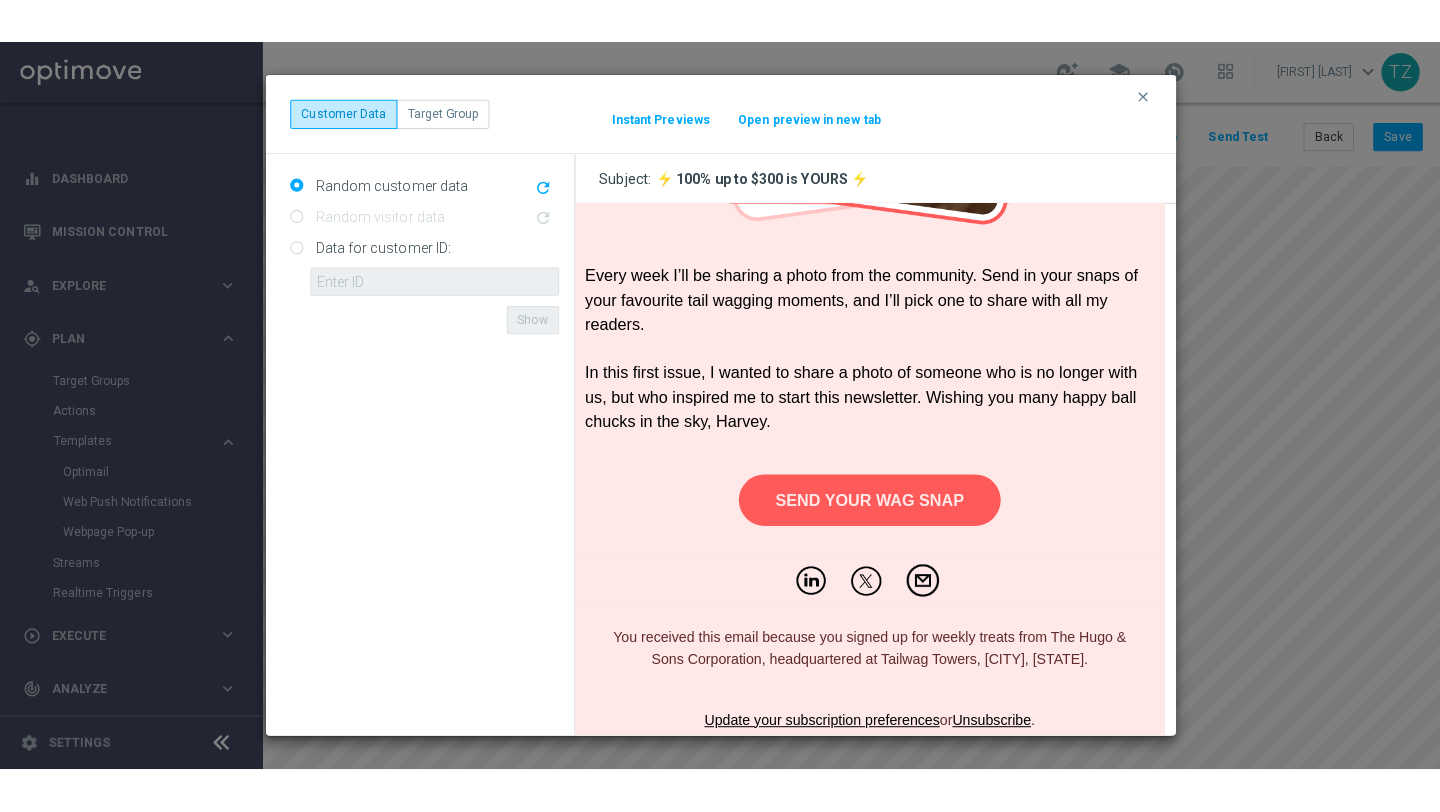 scroll, scrollTop: 2415, scrollLeft: 0, axis: vertical 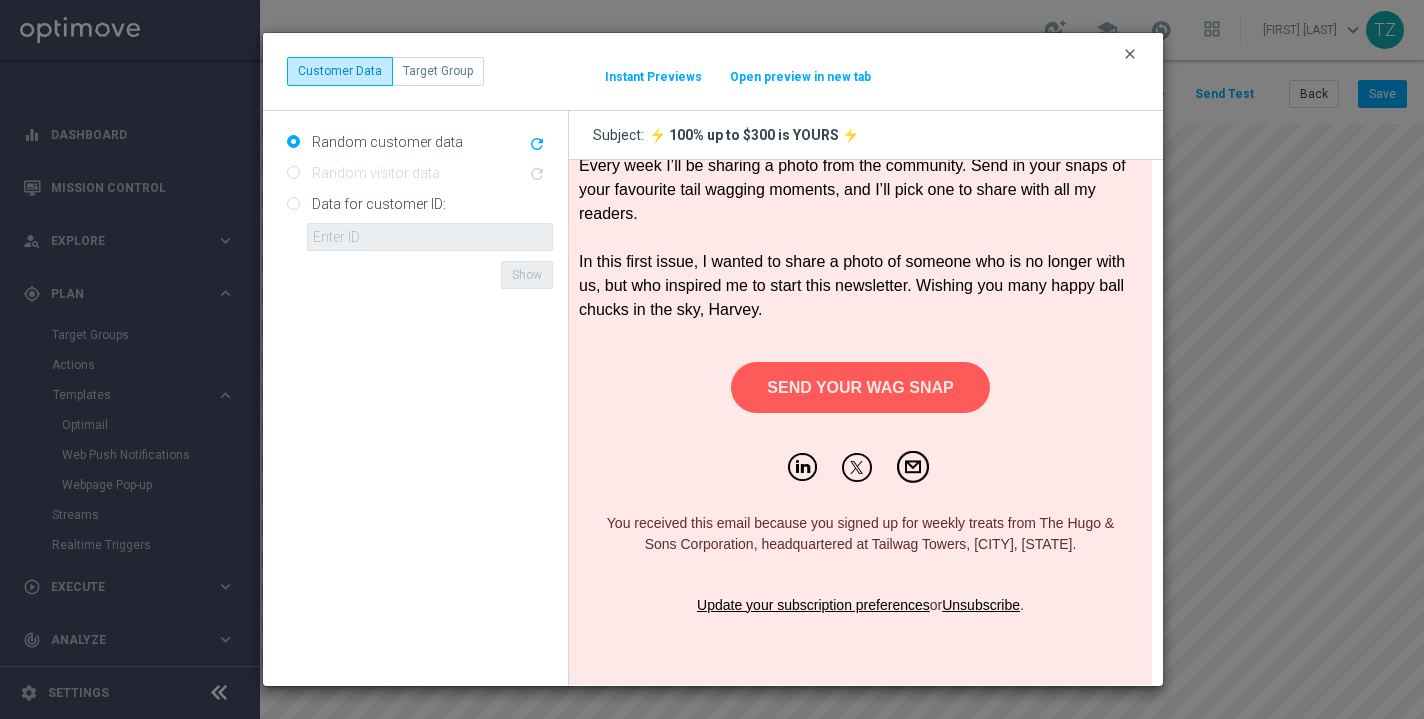 click on "clear" at bounding box center [1130, 54] 